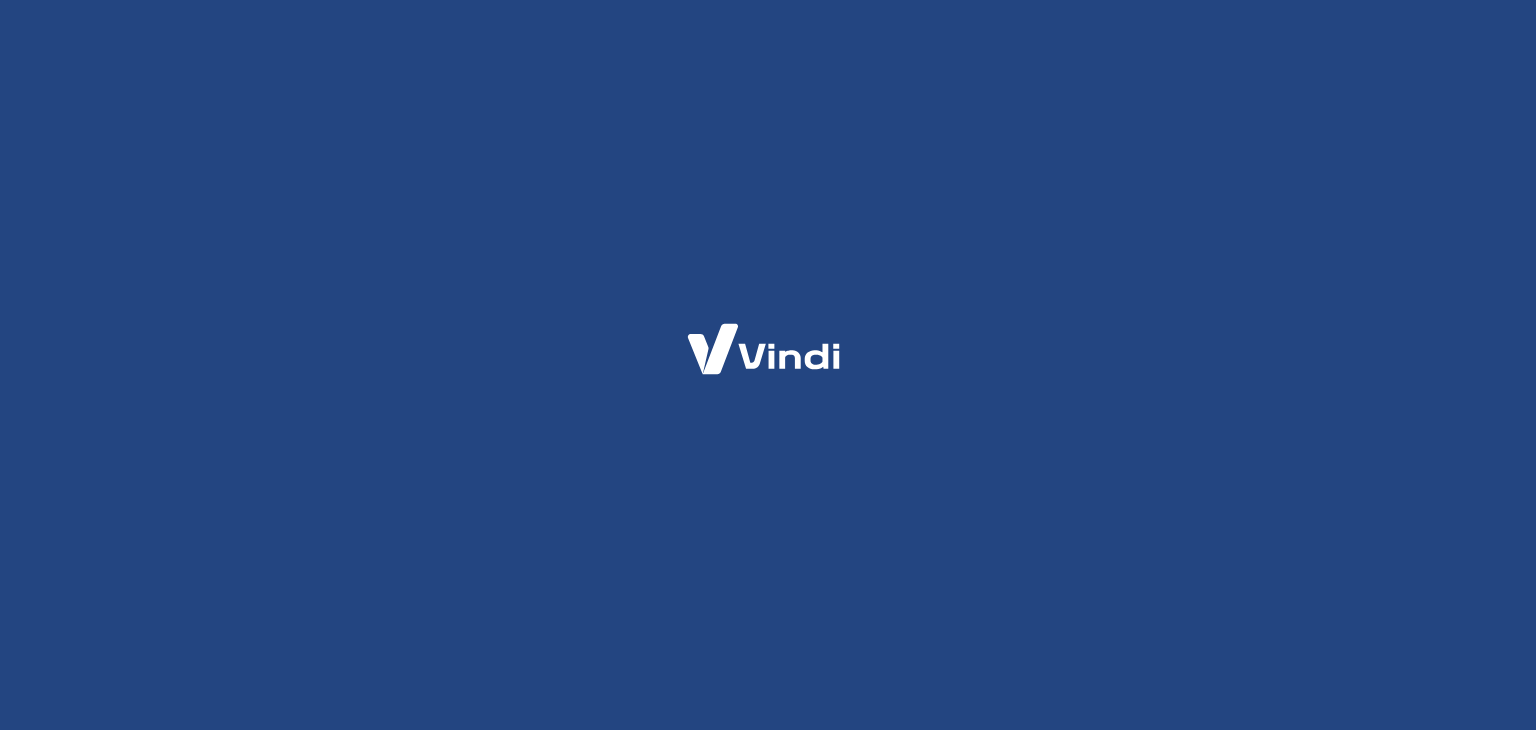 scroll, scrollTop: 0, scrollLeft: 0, axis: both 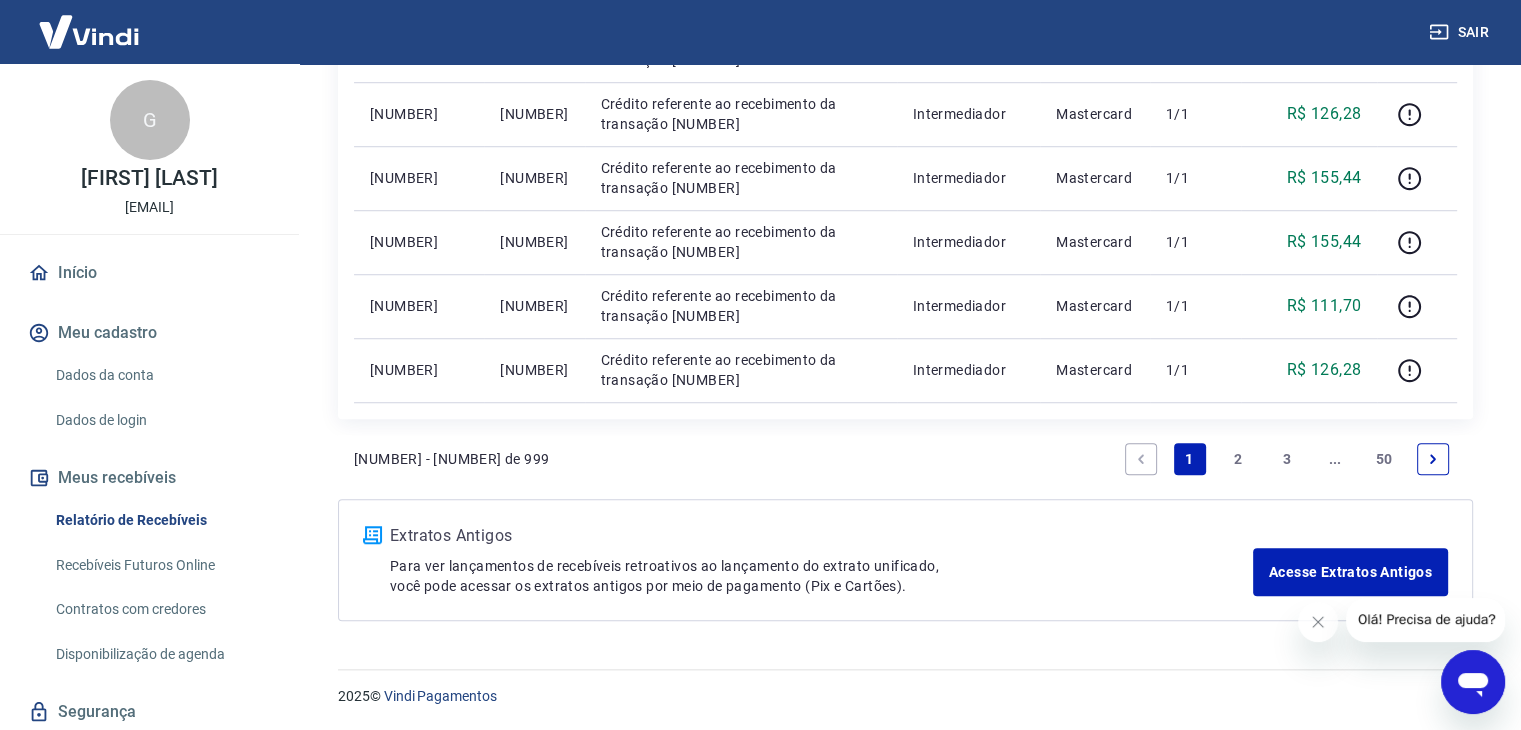 click on "2" at bounding box center [1238, 459] 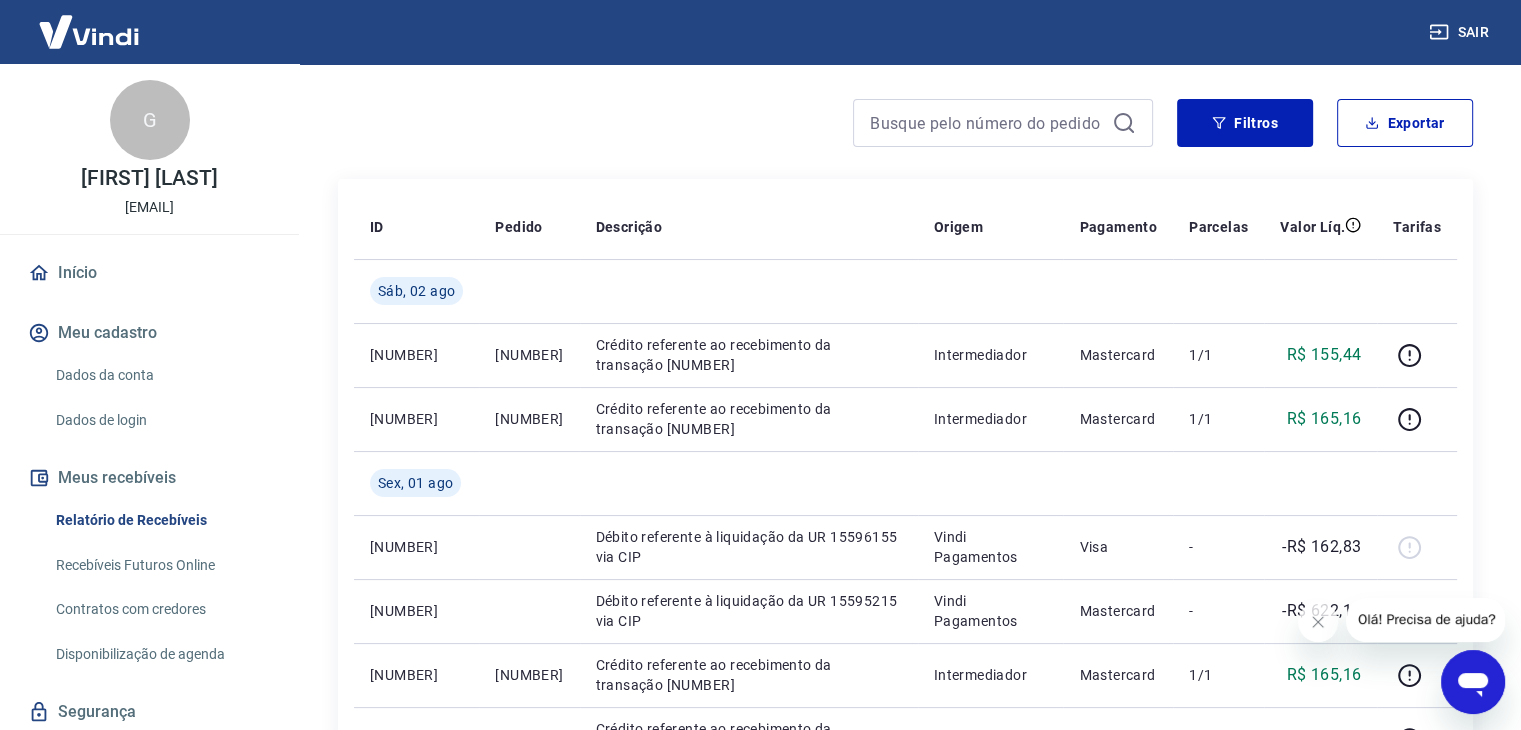 scroll, scrollTop: 148, scrollLeft: 0, axis: vertical 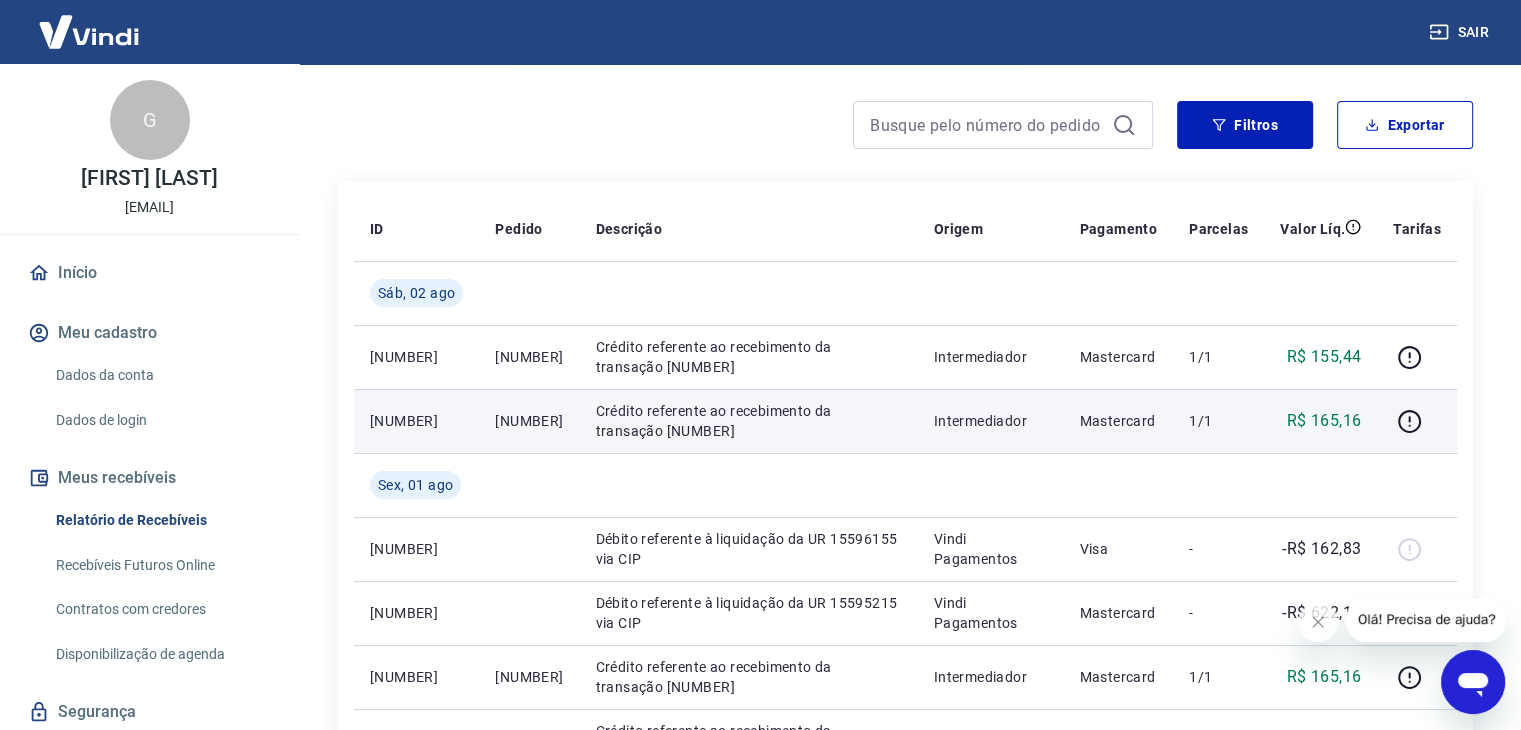 click on "[TRANSACTION_ID]" at bounding box center (529, 421) 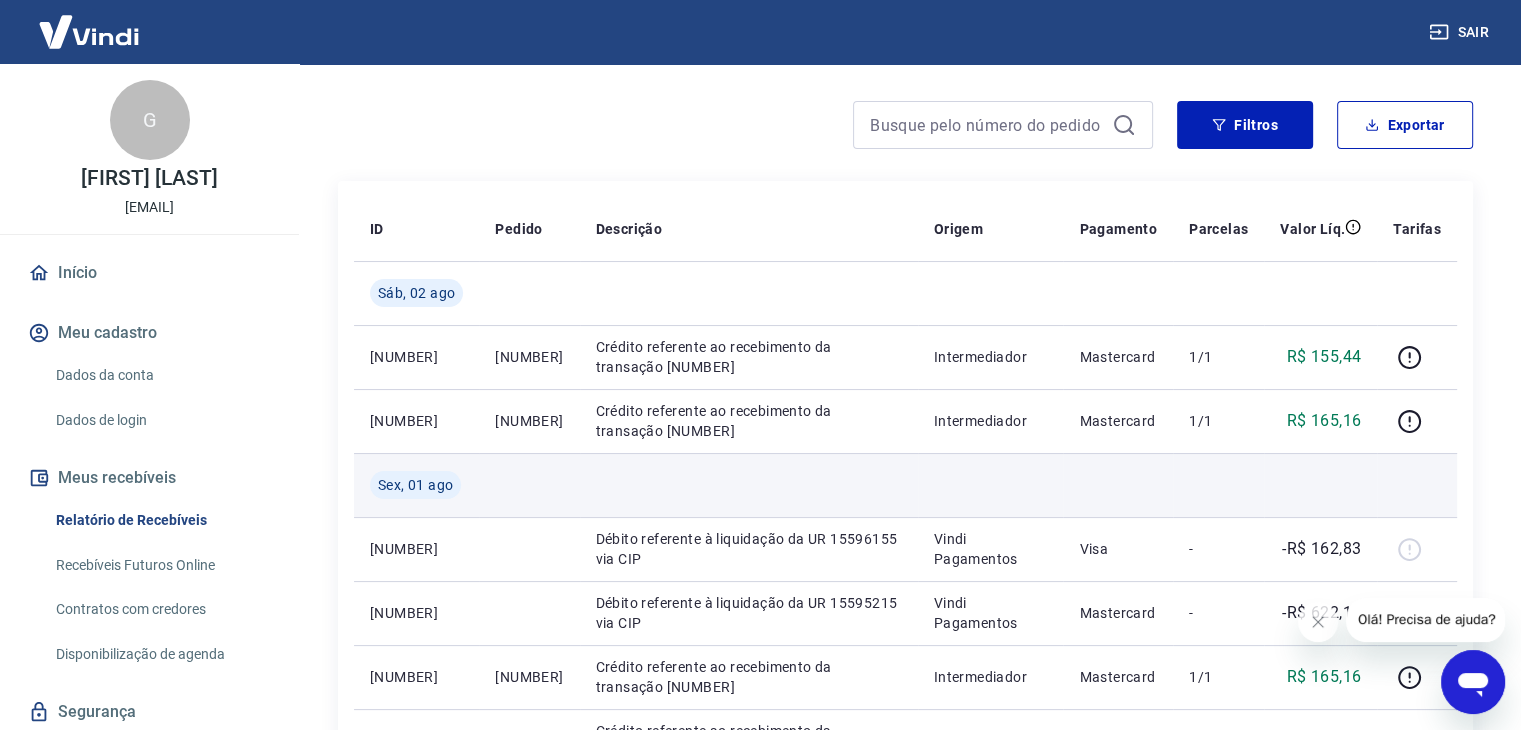 copy on "[TRANSACTION_ID]" 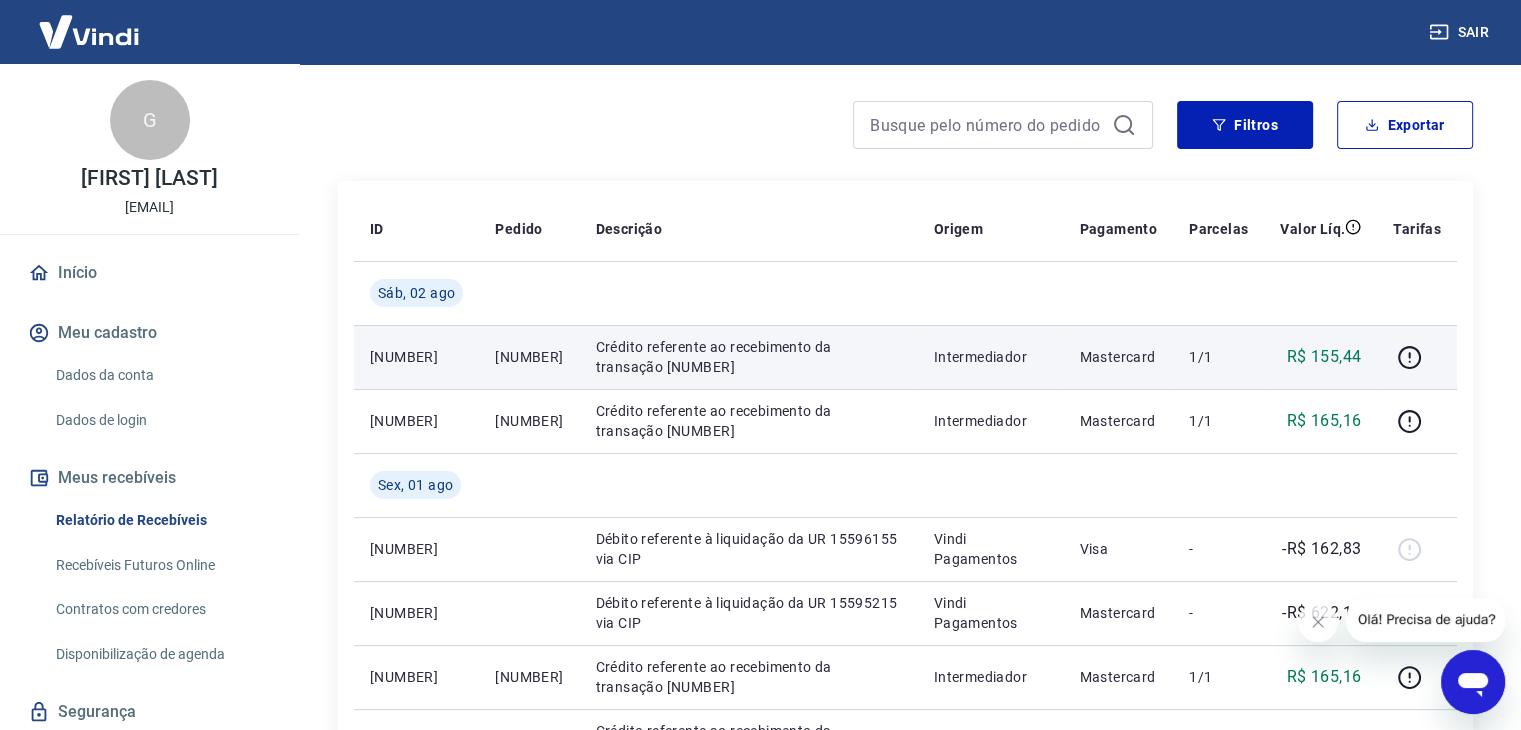 click on "[TRANSACTION_ID]" at bounding box center (529, 357) 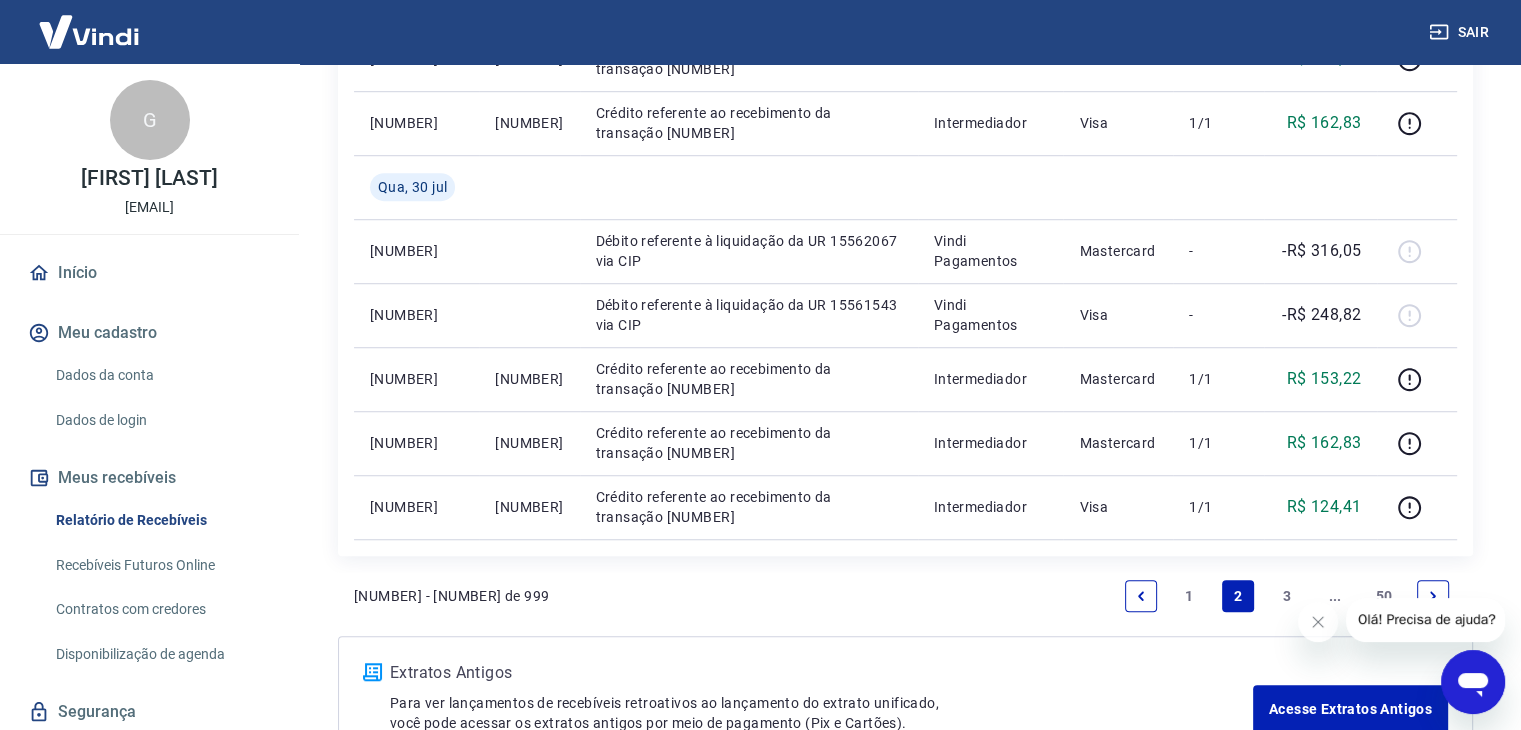 scroll, scrollTop: 1543, scrollLeft: 0, axis: vertical 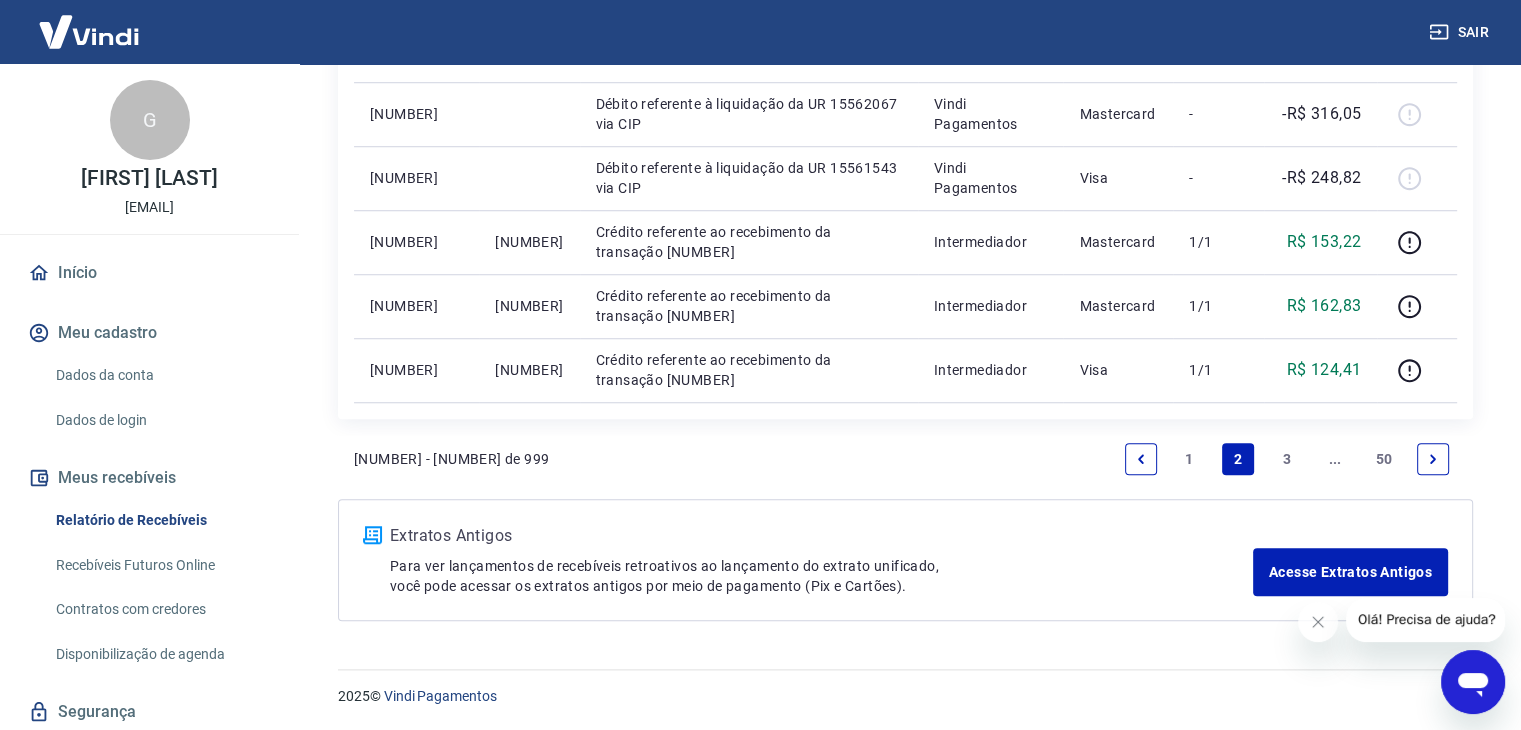click on "1" at bounding box center [1190, 459] 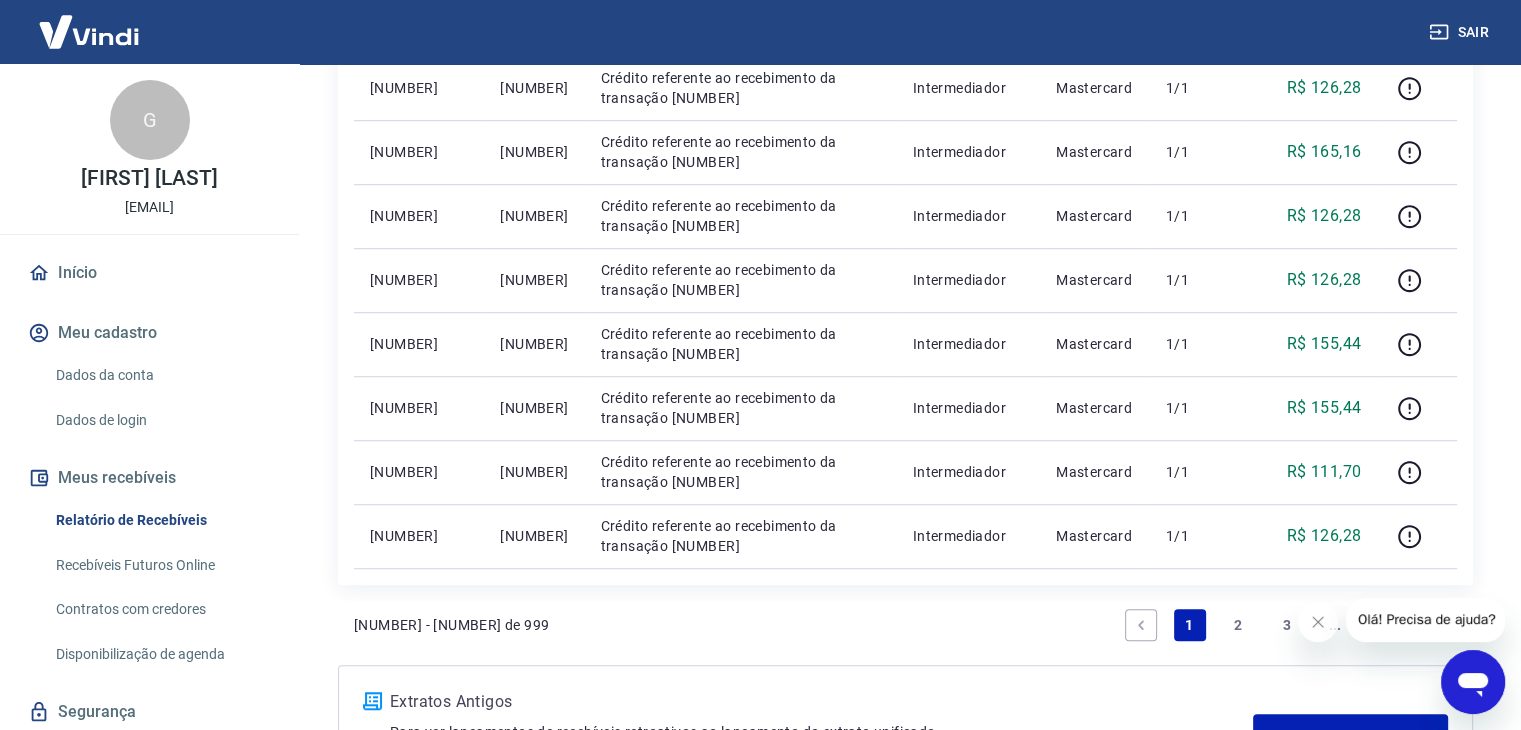 scroll, scrollTop: 1294, scrollLeft: 0, axis: vertical 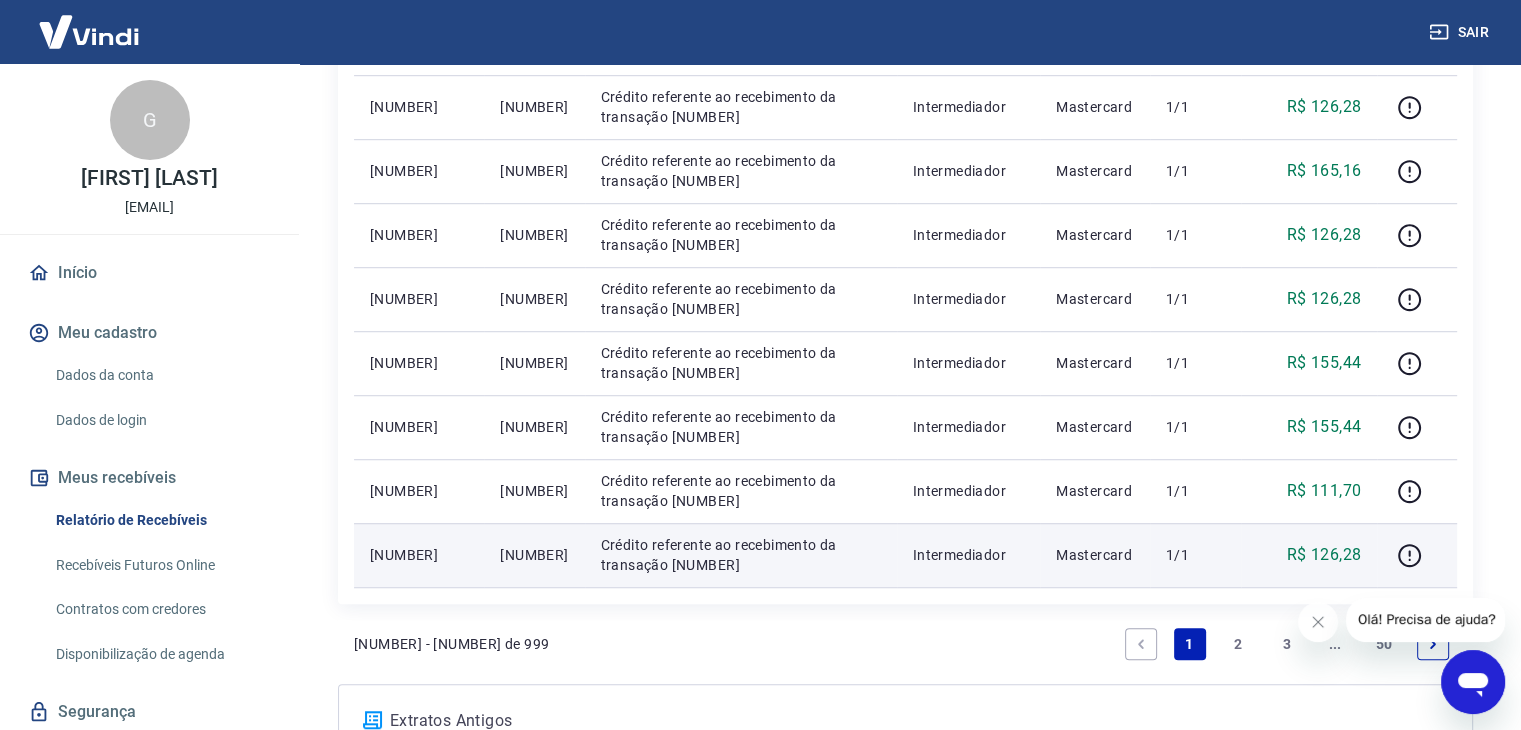 click on "[TRANSACTION_ID]" at bounding box center [534, 555] 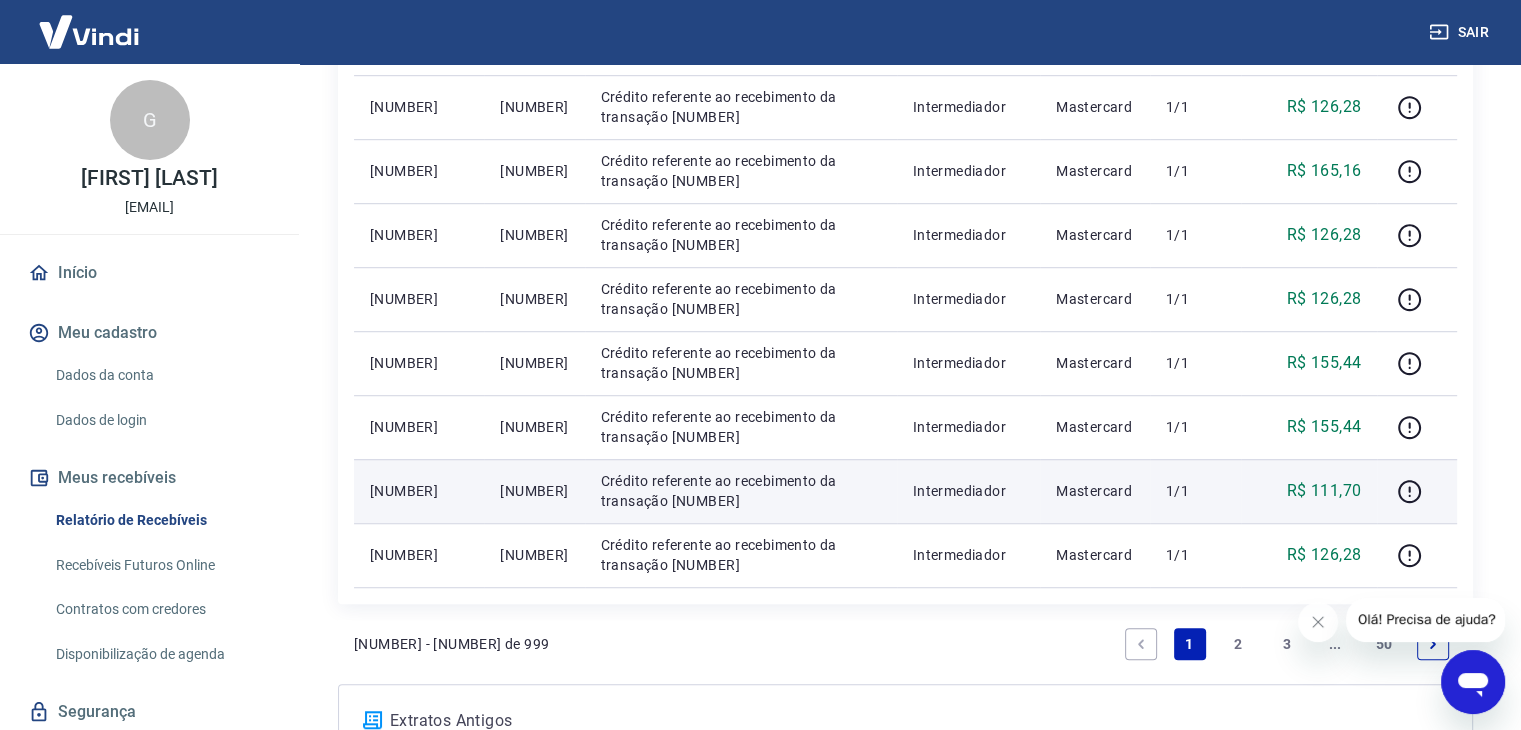 click on "[TRANSACTION_ID]" at bounding box center (534, 491) 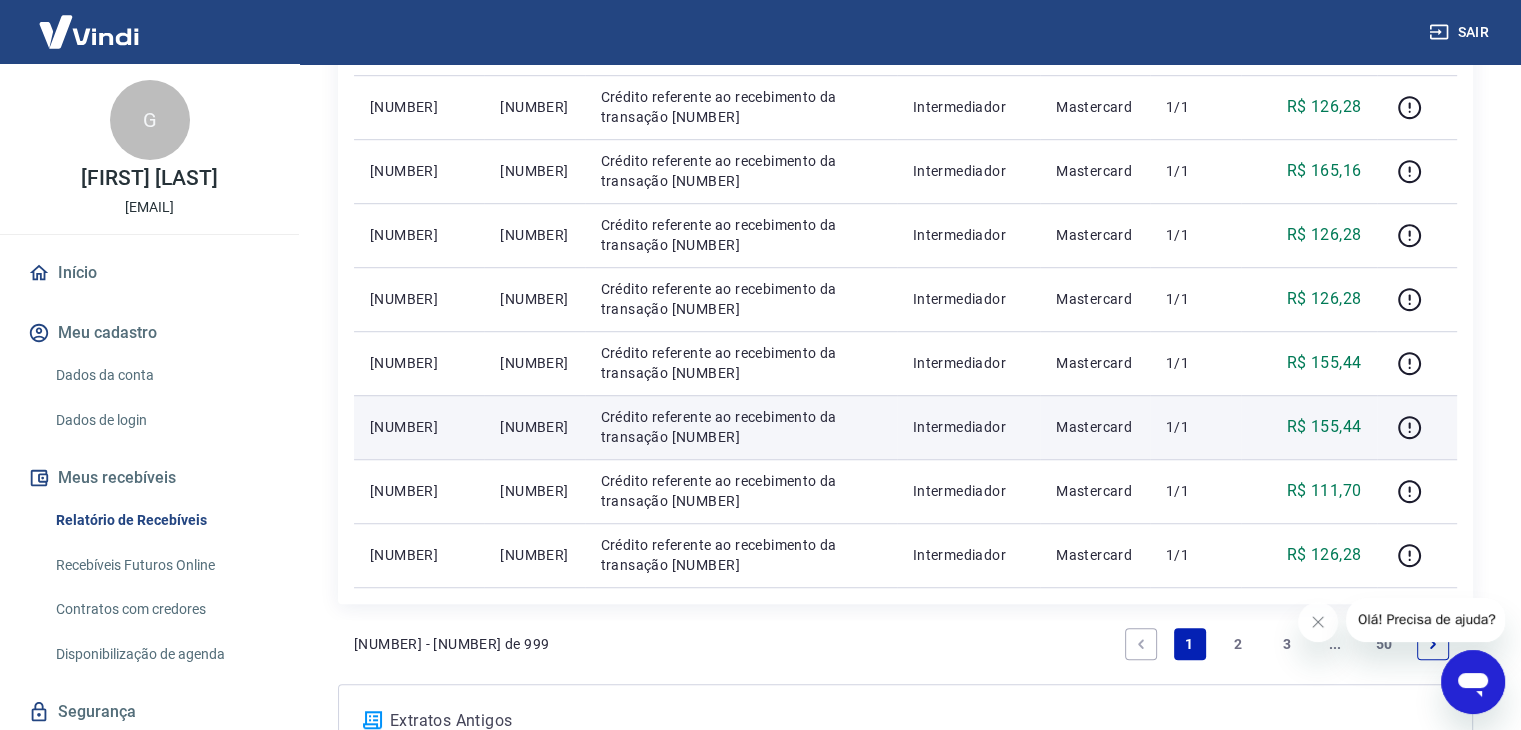 click on "[TRANSACTION_ID]" at bounding box center [534, 427] 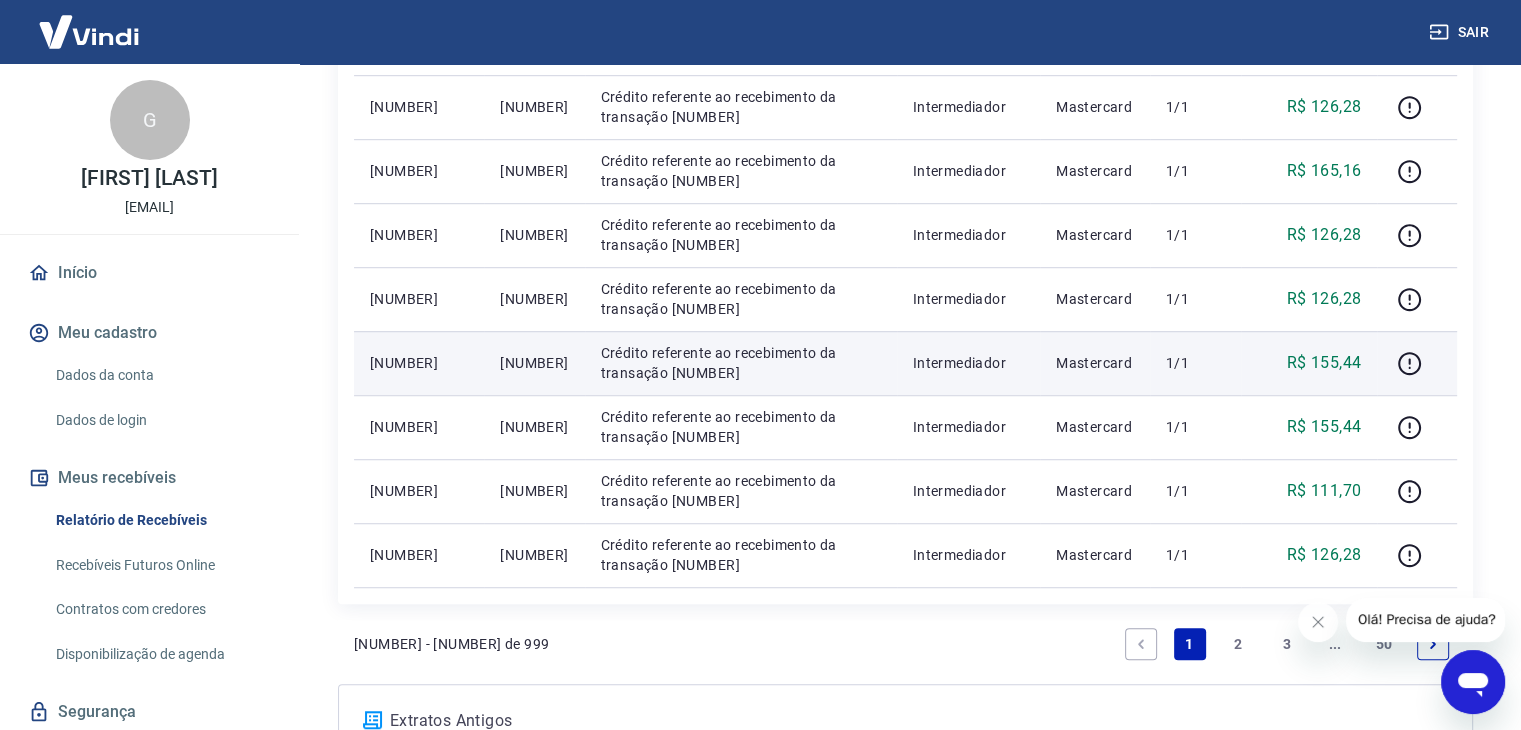 click on "[TRANSACTION_ID]" at bounding box center (534, 363) 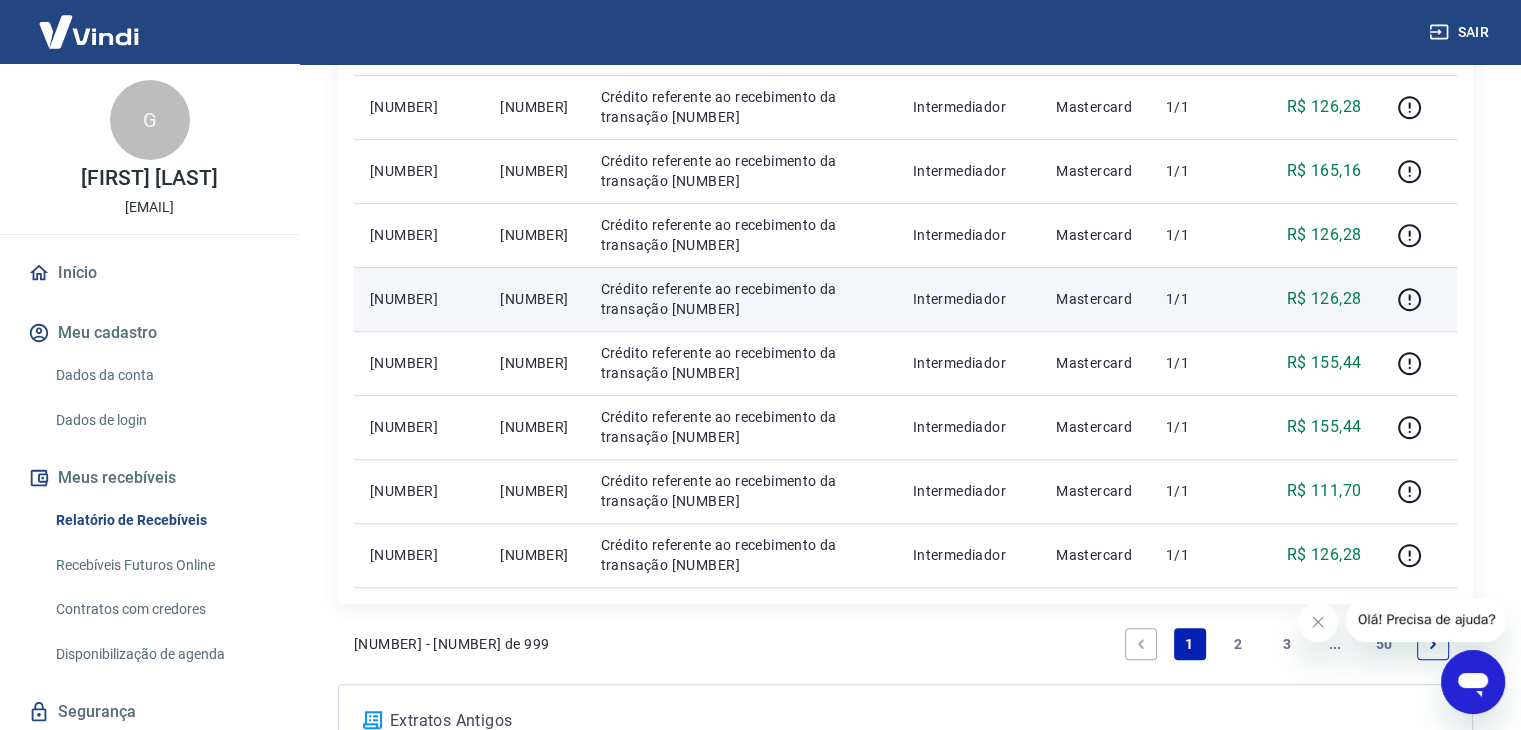 click on "[TRANSACTION_ID]" at bounding box center [534, 299] 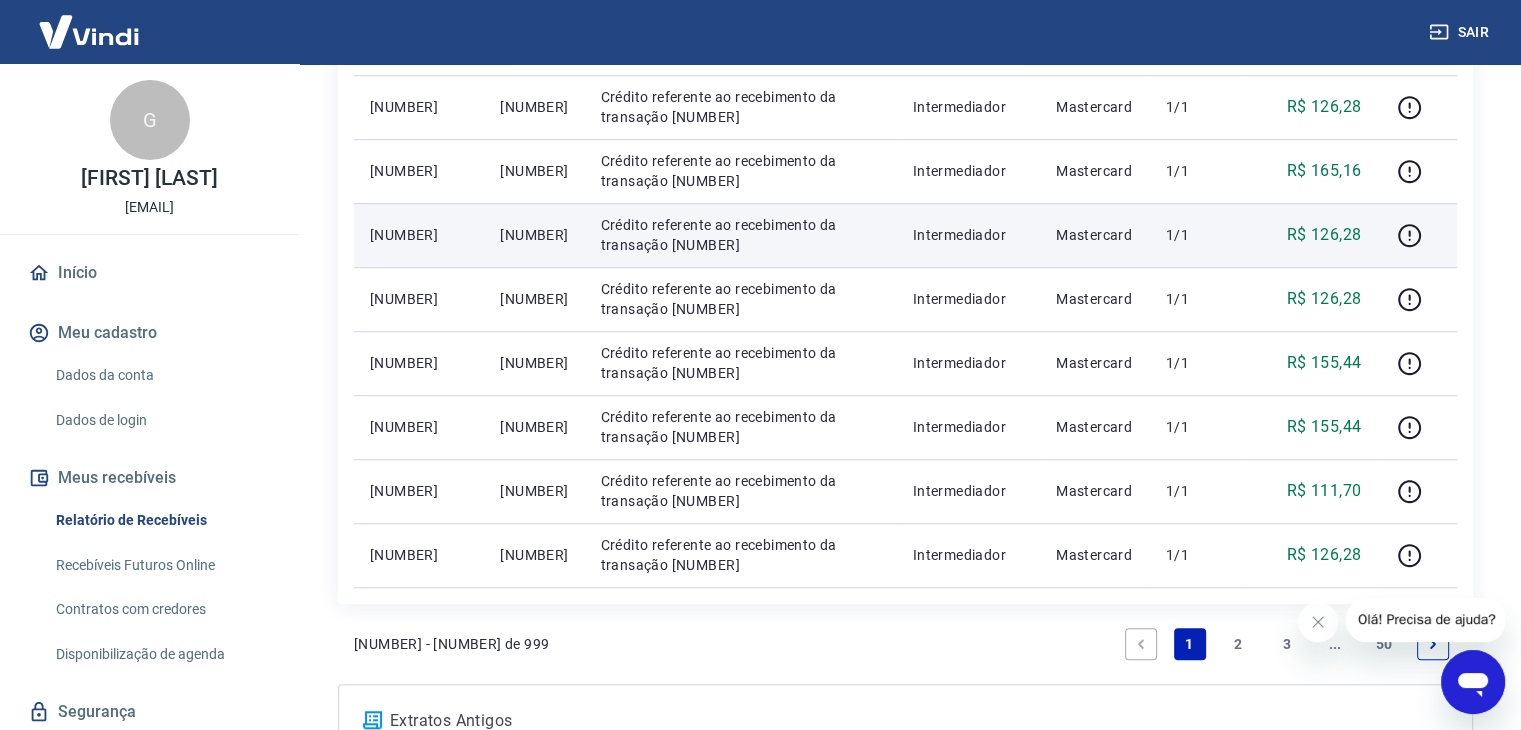 click on "[TRANSACTION_ID]" at bounding box center [534, 235] 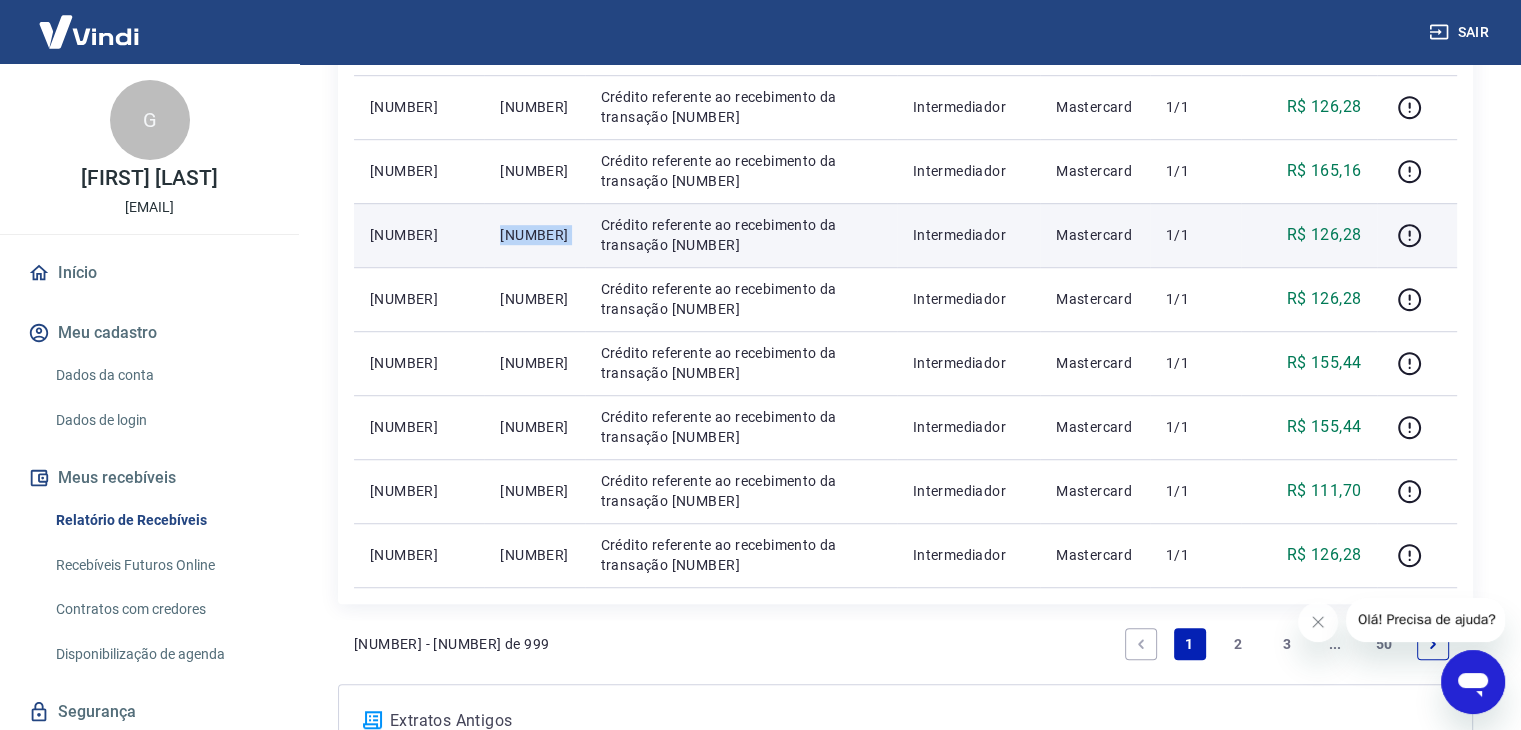 copy on "[TRANSACTION_ID]" 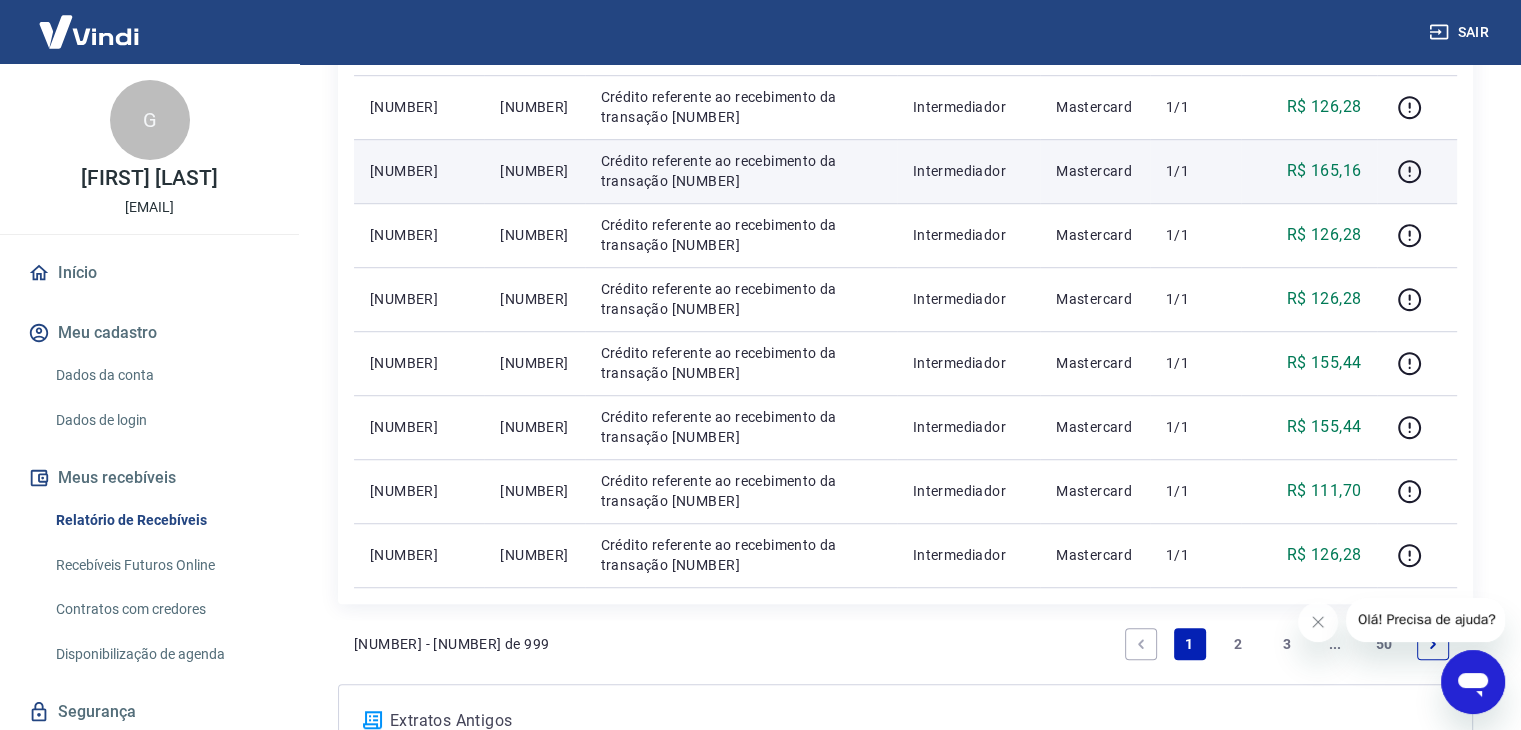 click on "[TRANSACTION_ID]" at bounding box center [534, 171] 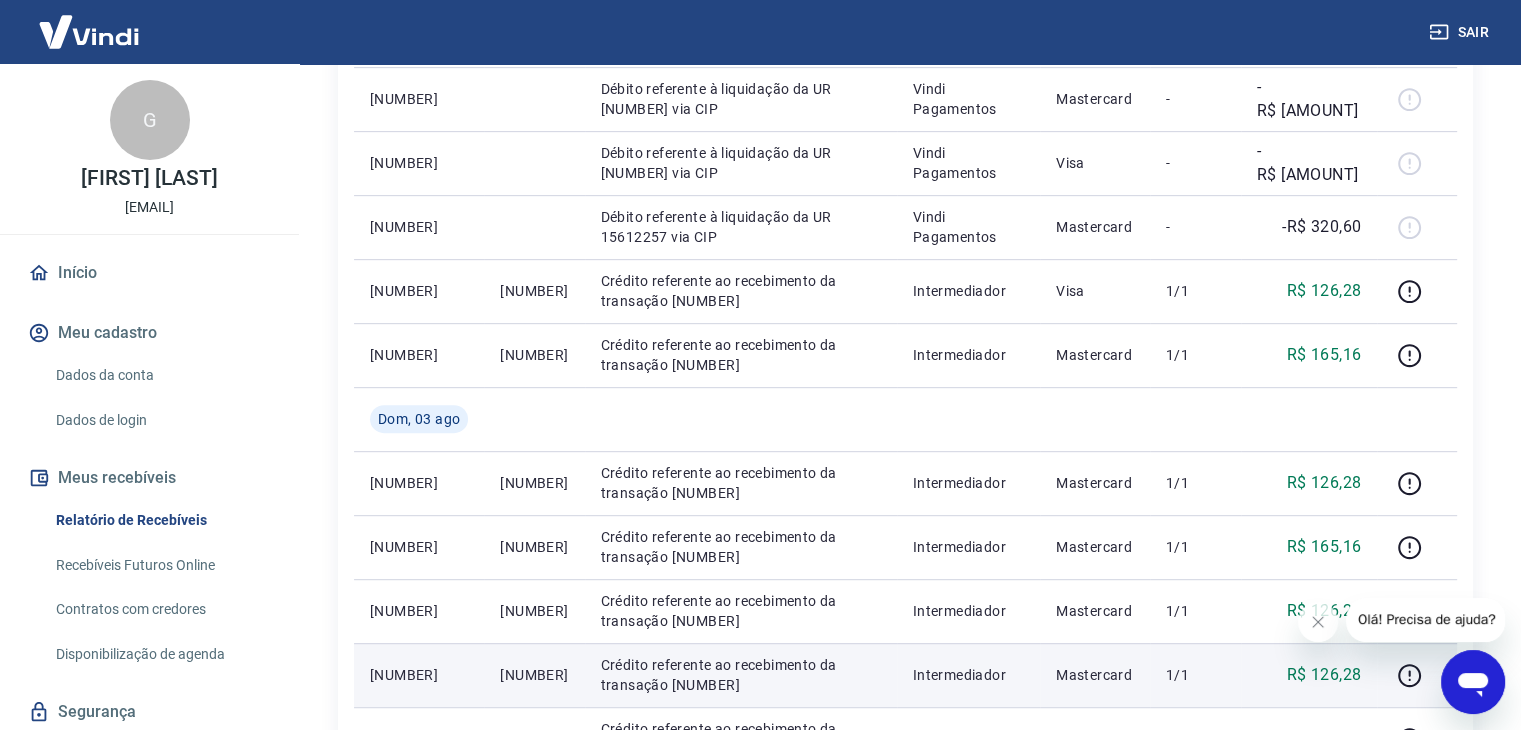 scroll, scrollTop: 916, scrollLeft: 0, axis: vertical 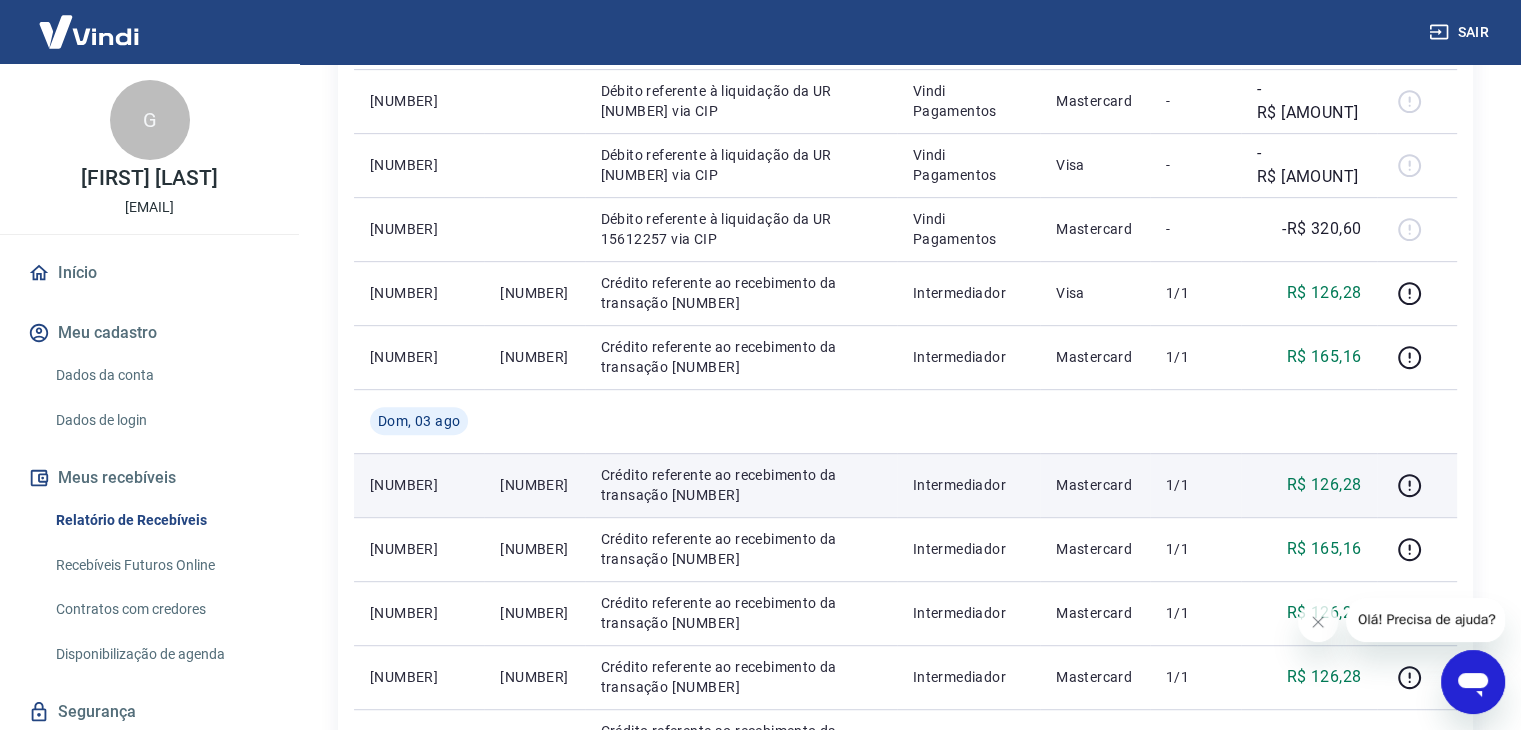 click on "[TRANSACTION_ID]" at bounding box center (534, 485) 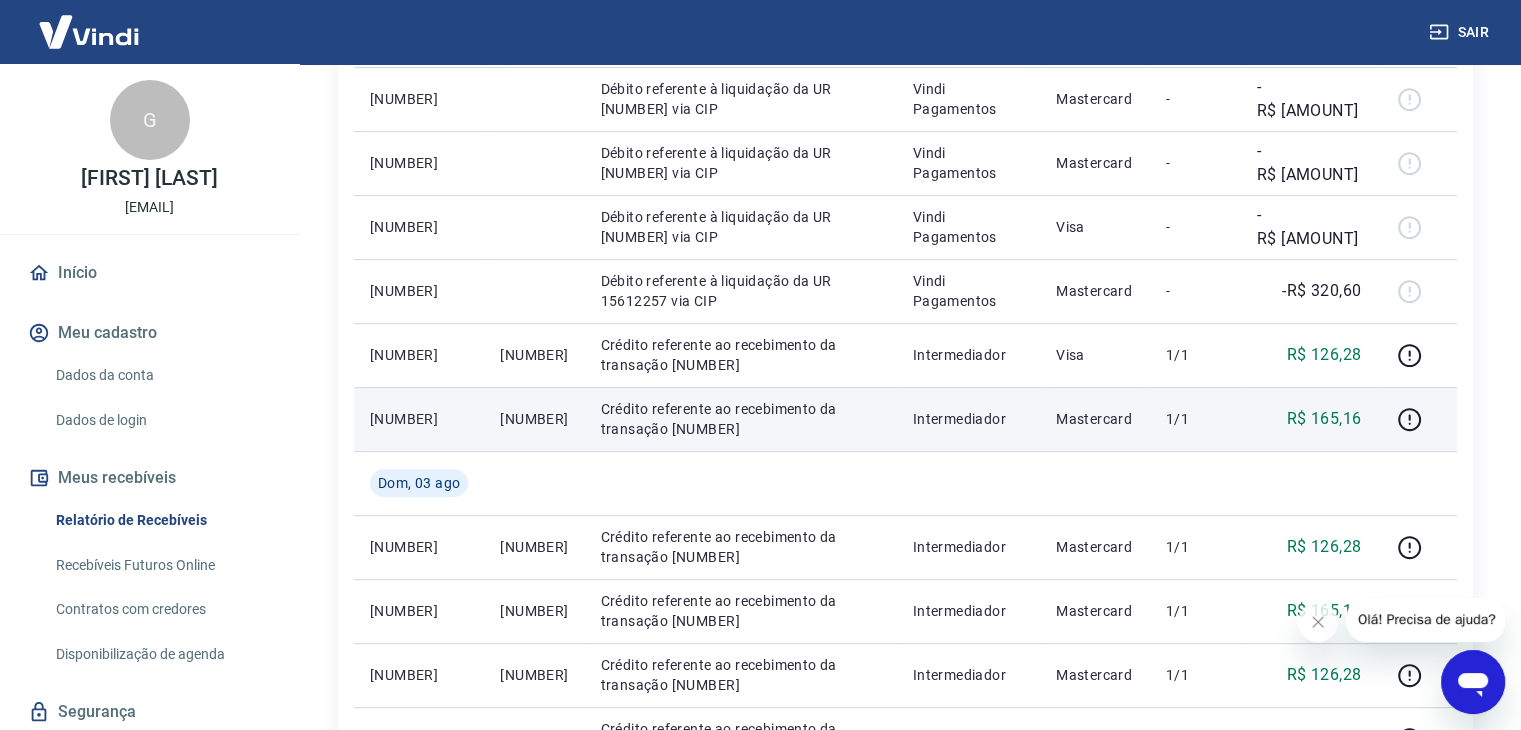 scroll, scrollTop: 852, scrollLeft: 0, axis: vertical 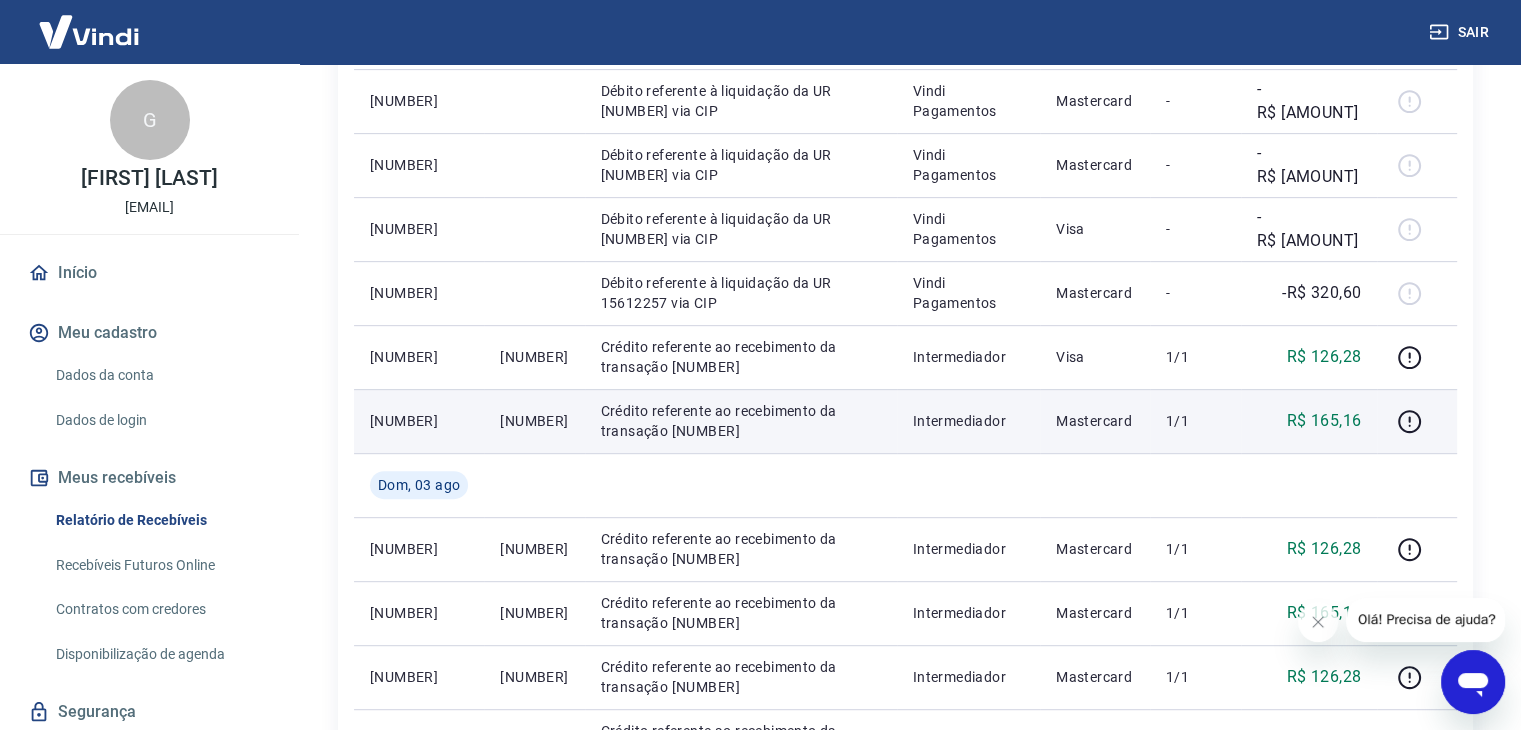 click on "[TRANSACTION_ID]" at bounding box center [534, 421] 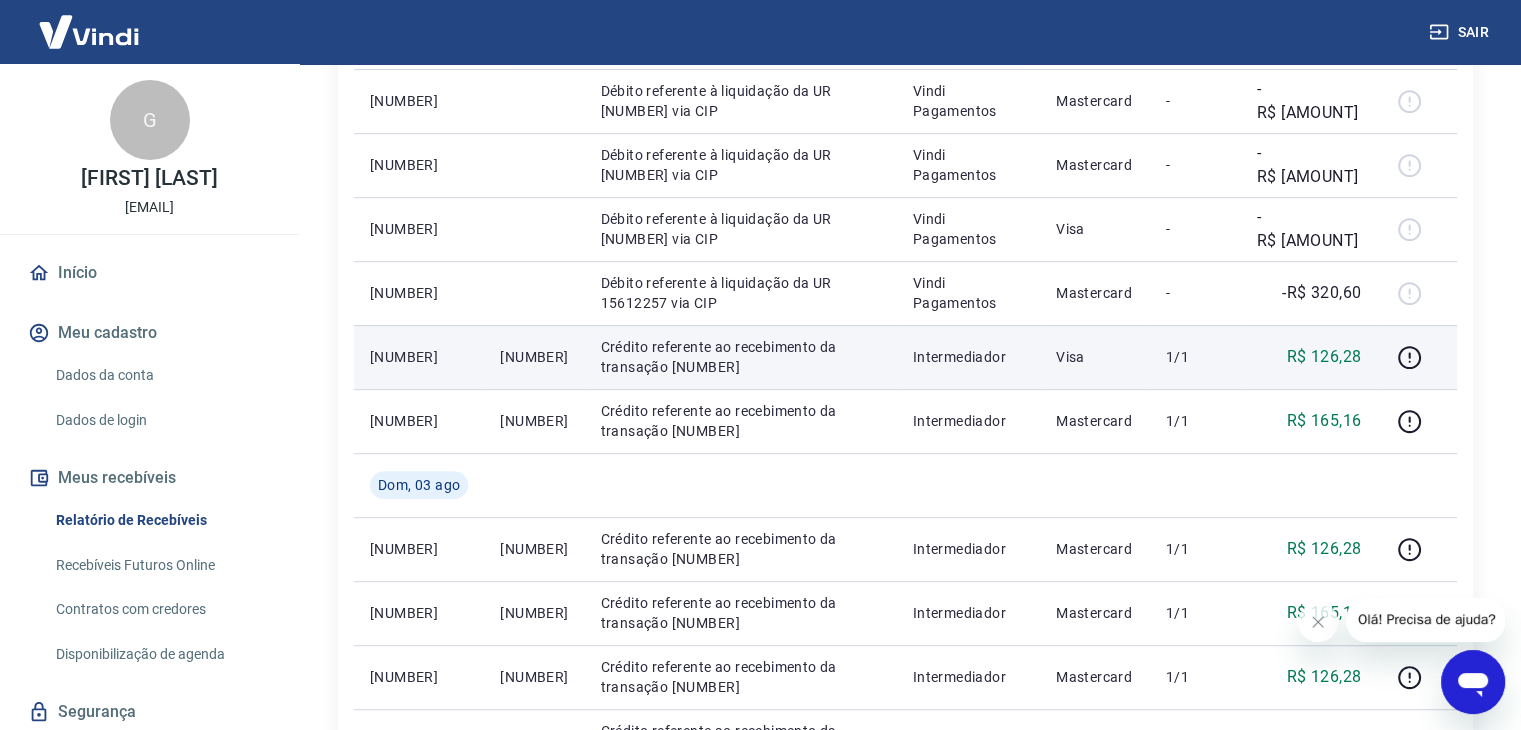 click on "[TRANSACTION_ID]" at bounding box center (534, 357) 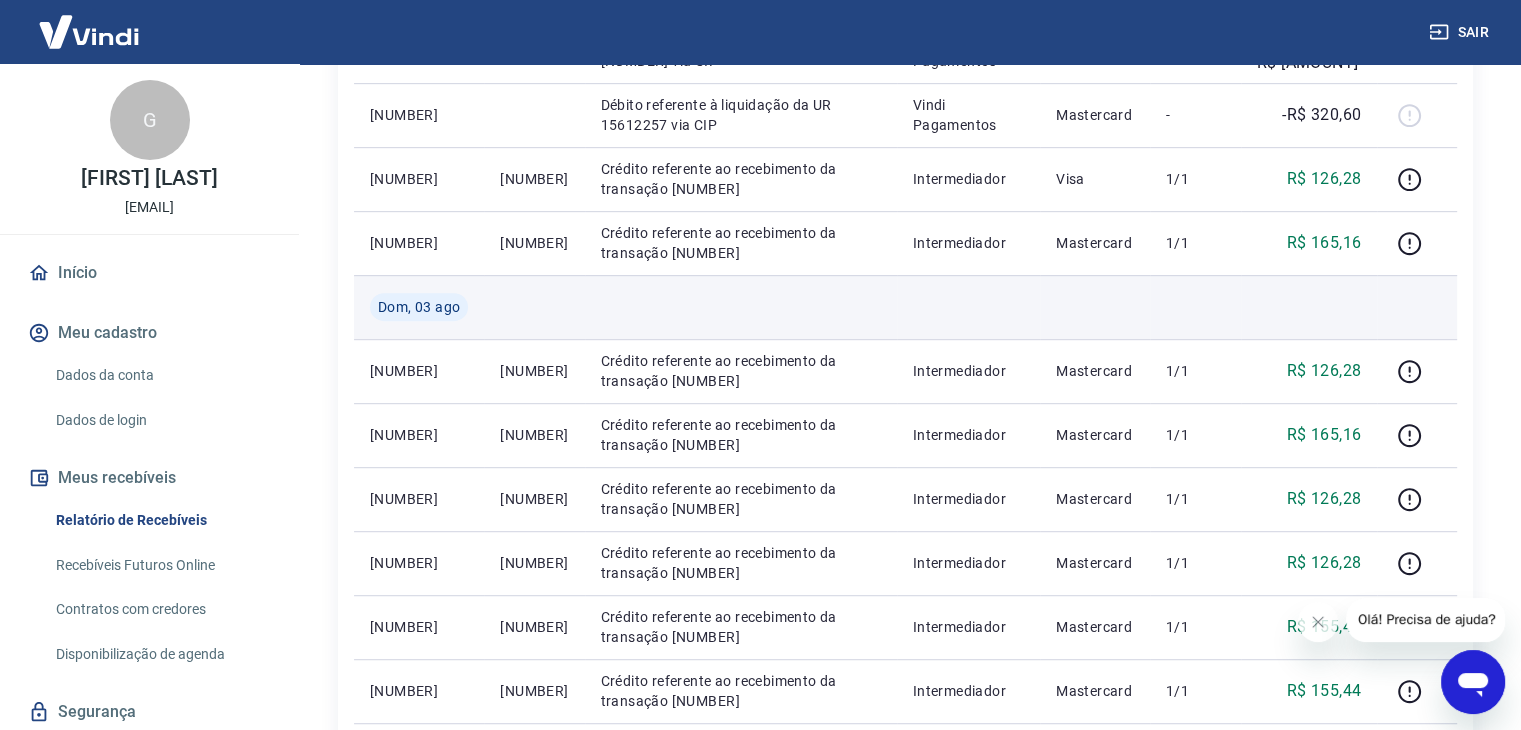 scroll, scrollTop: 1027, scrollLeft: 0, axis: vertical 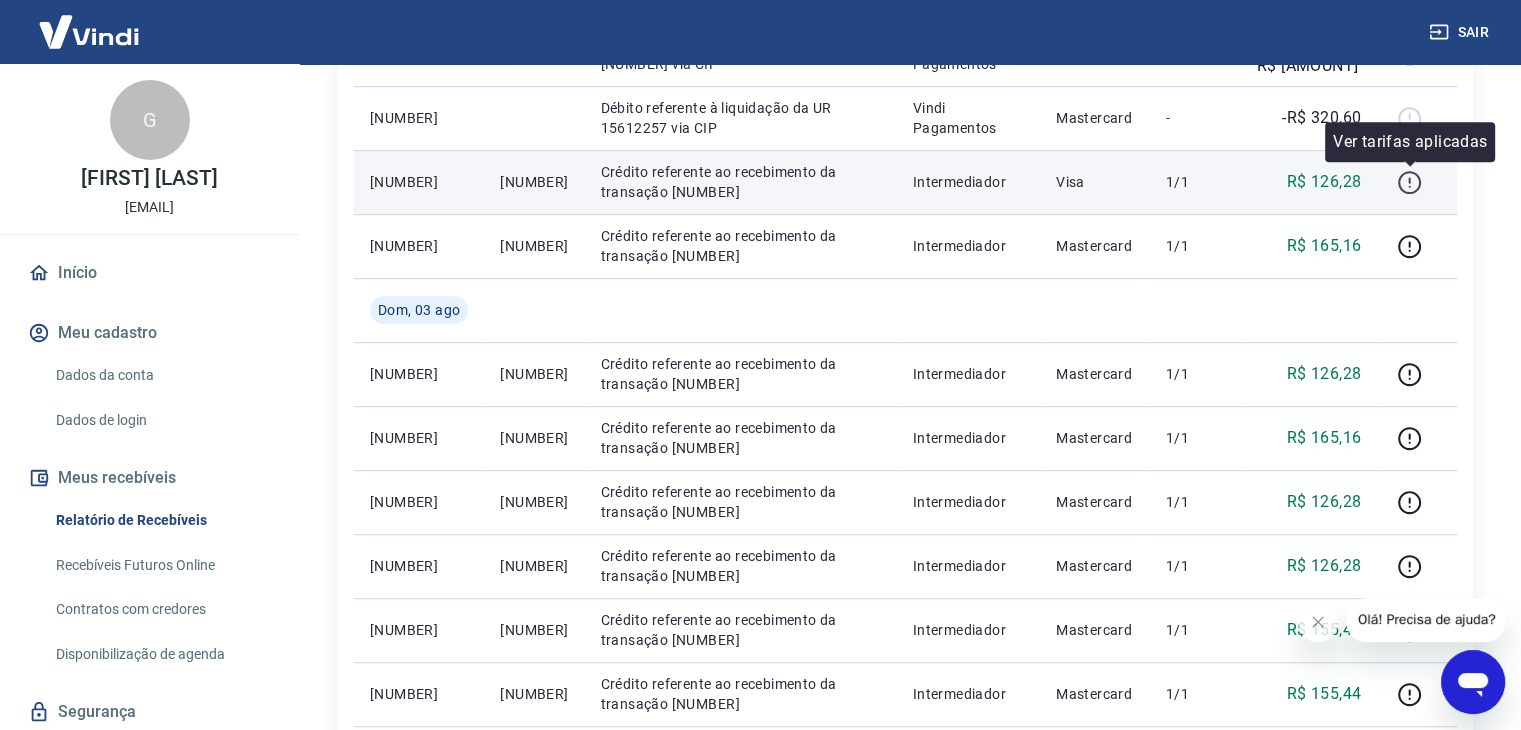 click 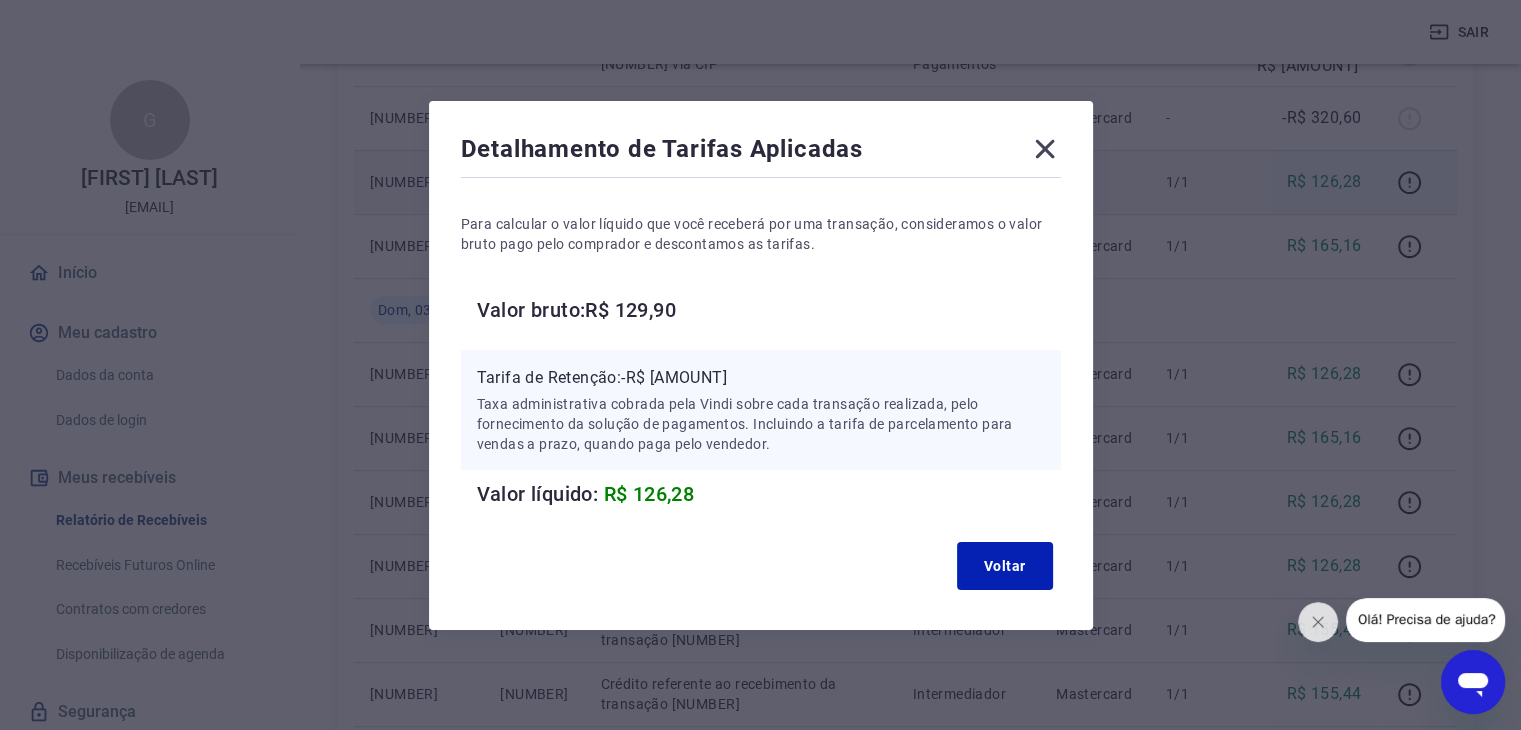 click 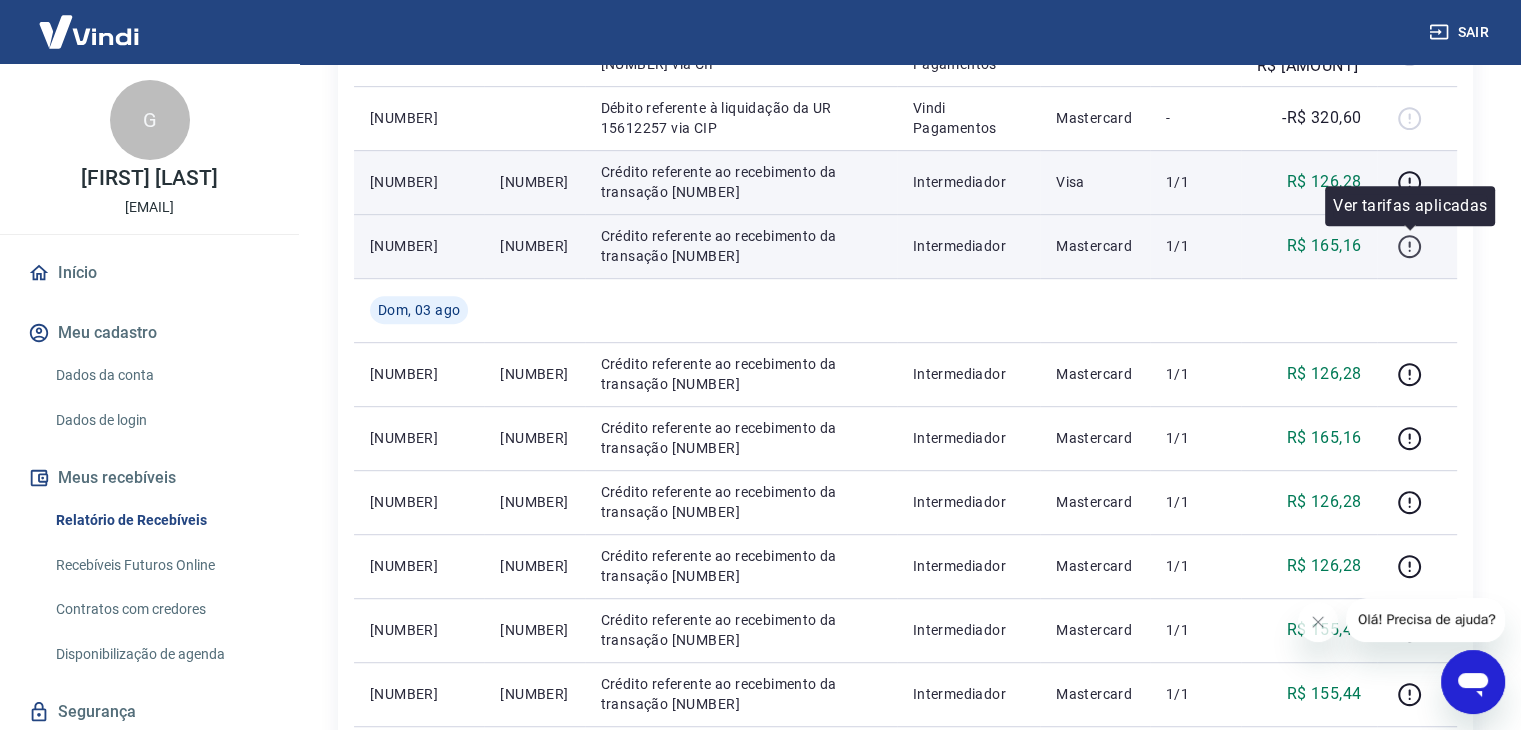 click 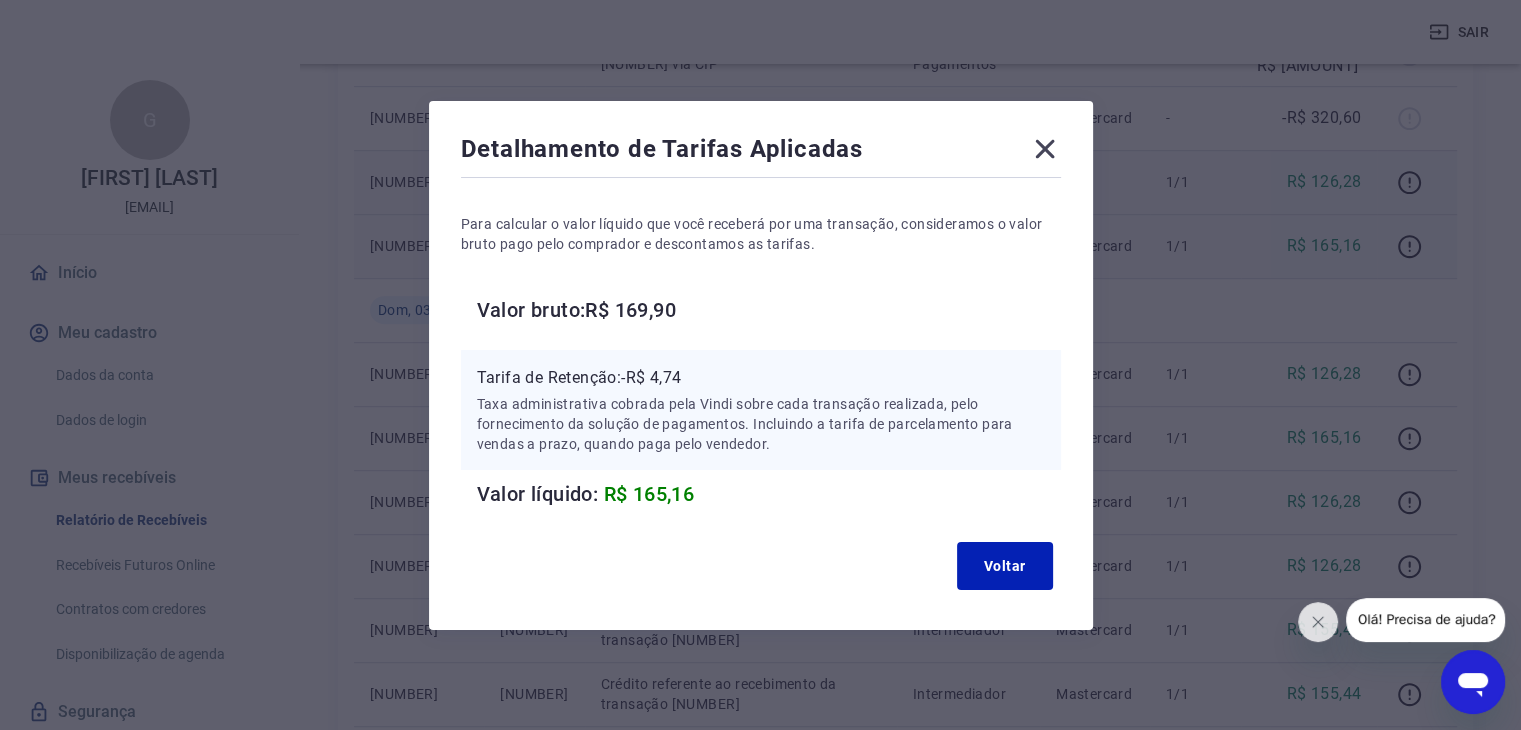 click on "Detalhamento de Tarifas Aplicadas Para calcular o valor líquido que você receberá por uma transação, consideramos o valor bruto pago pelo comprador e descontamos as tarifas. Valor bruto:  R$ 169,90 Tarifa de Retenção:  -R$ 4,74 Taxa administrativa cobrada pela Vindi sobre cada transação realizada, pelo fornecimento da solução de pagamentos. Incluindo a tarifa de parcelamento para vendas a prazo, quando paga pelo vendedor. Valor líquido:   R$ 165,16 Voltar" at bounding box center [760, 365] 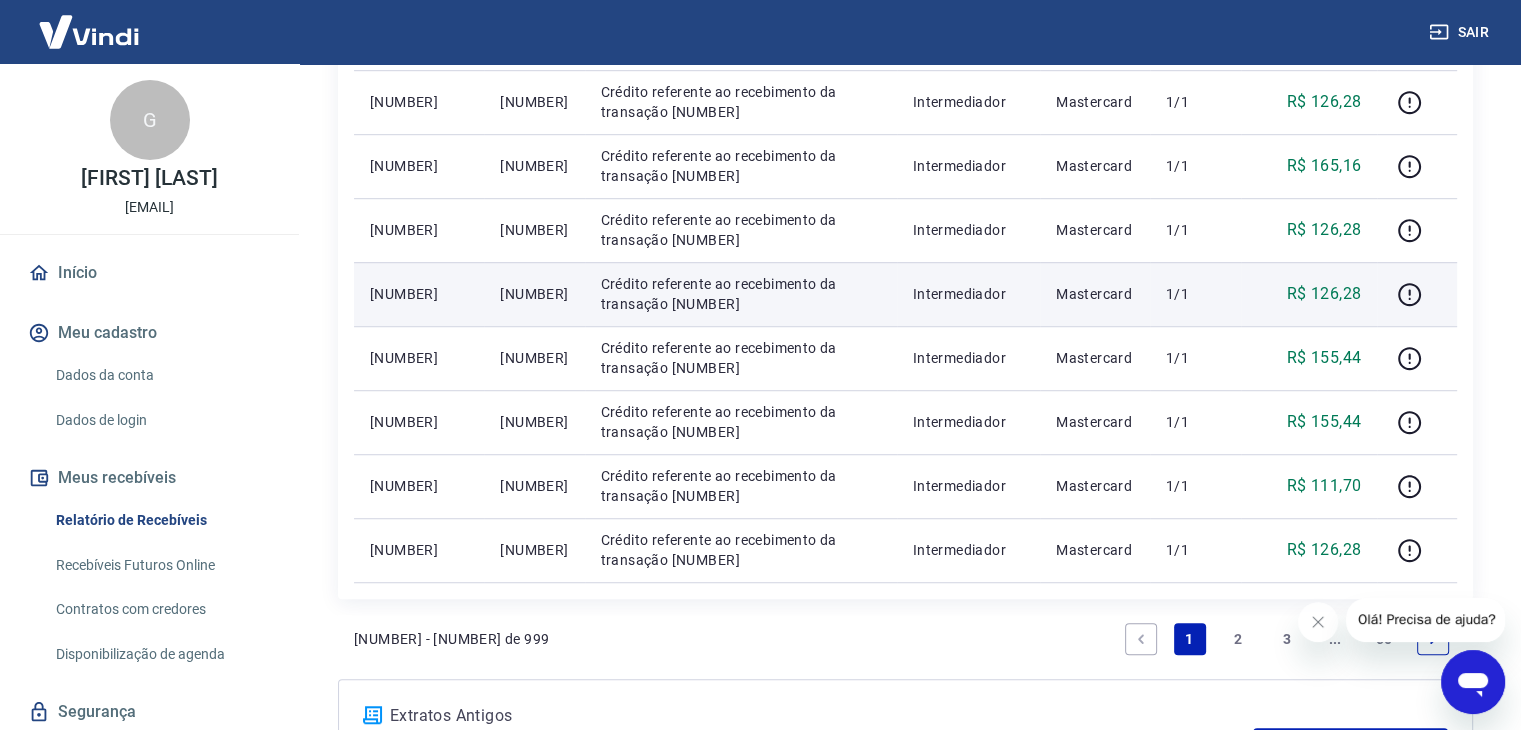 scroll, scrollTop: 1307, scrollLeft: 0, axis: vertical 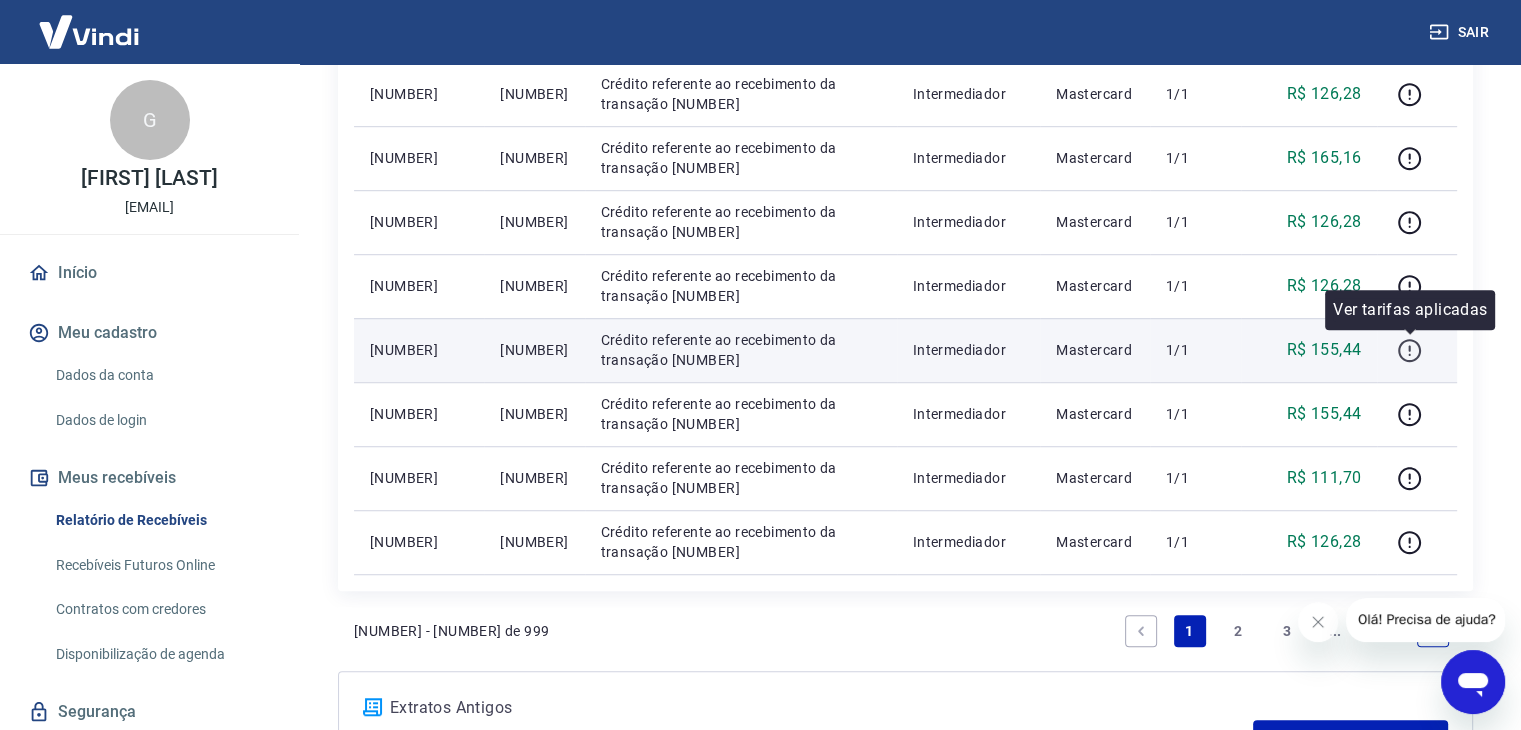 click 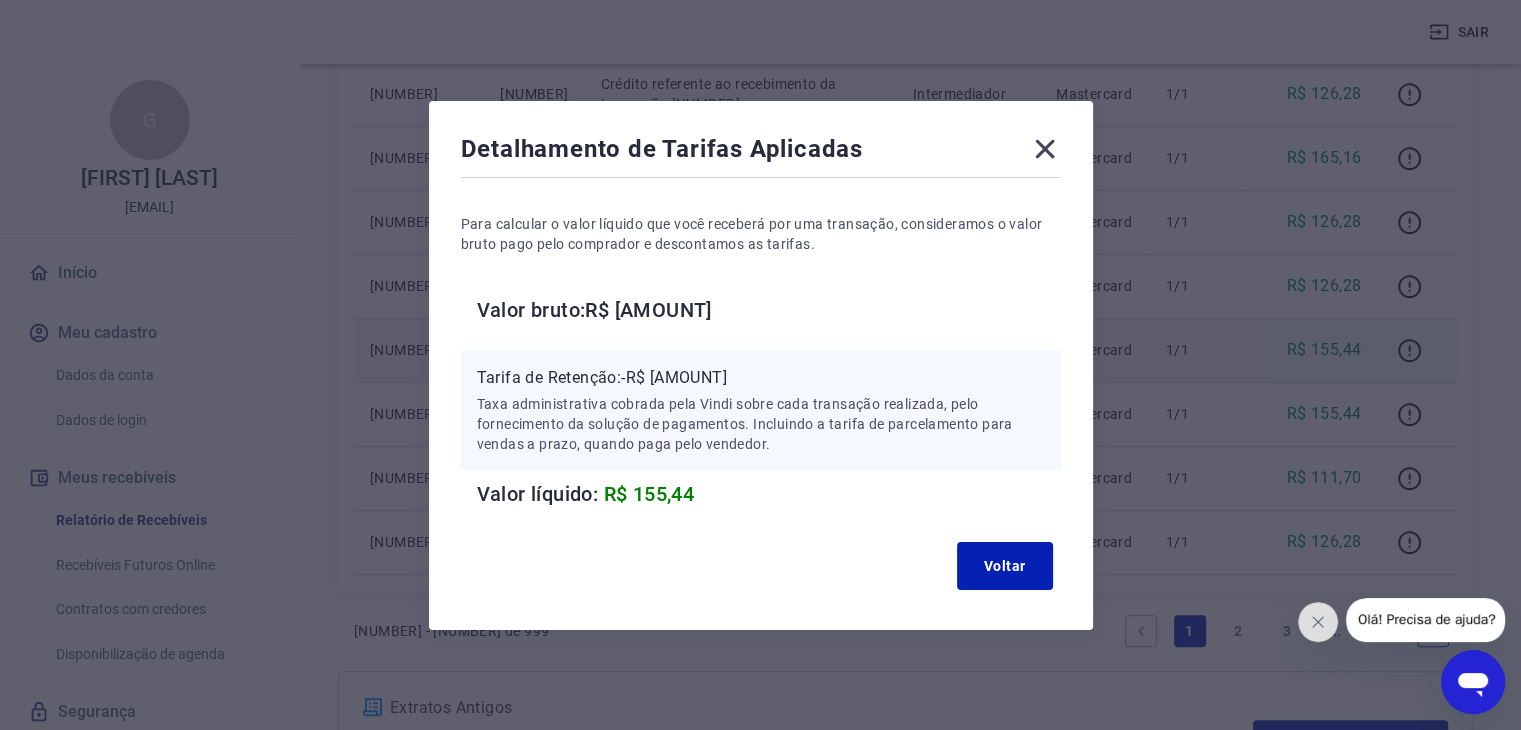 click 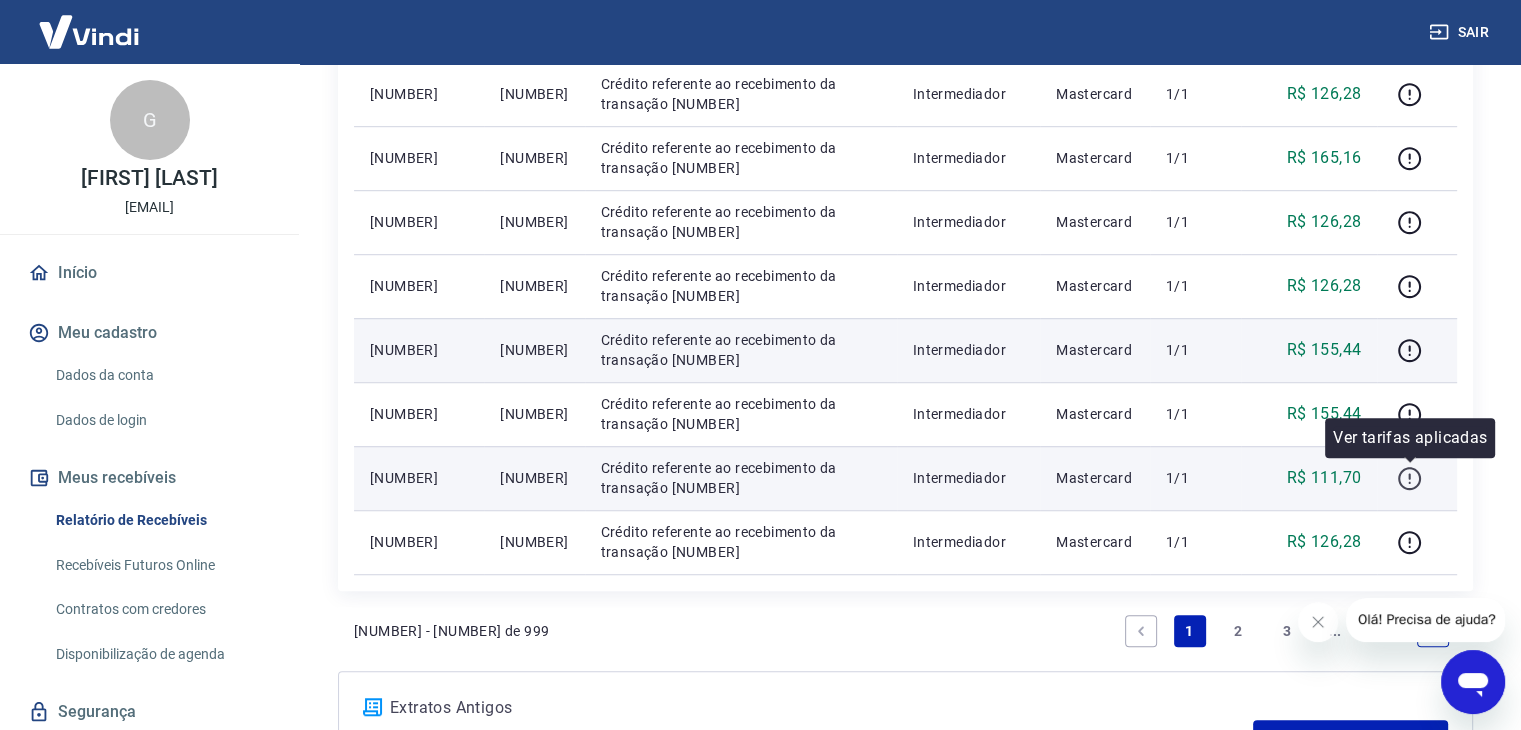 click 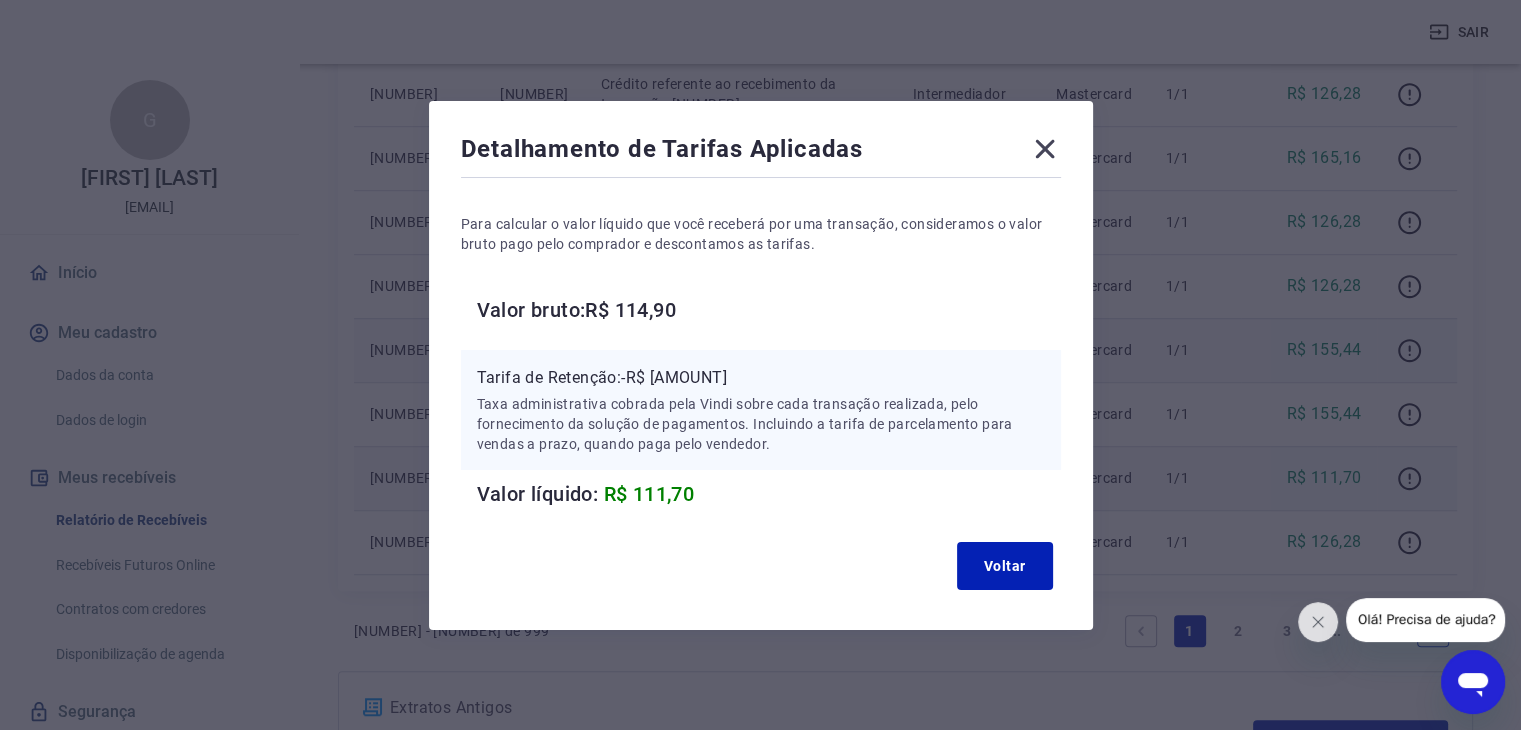 click 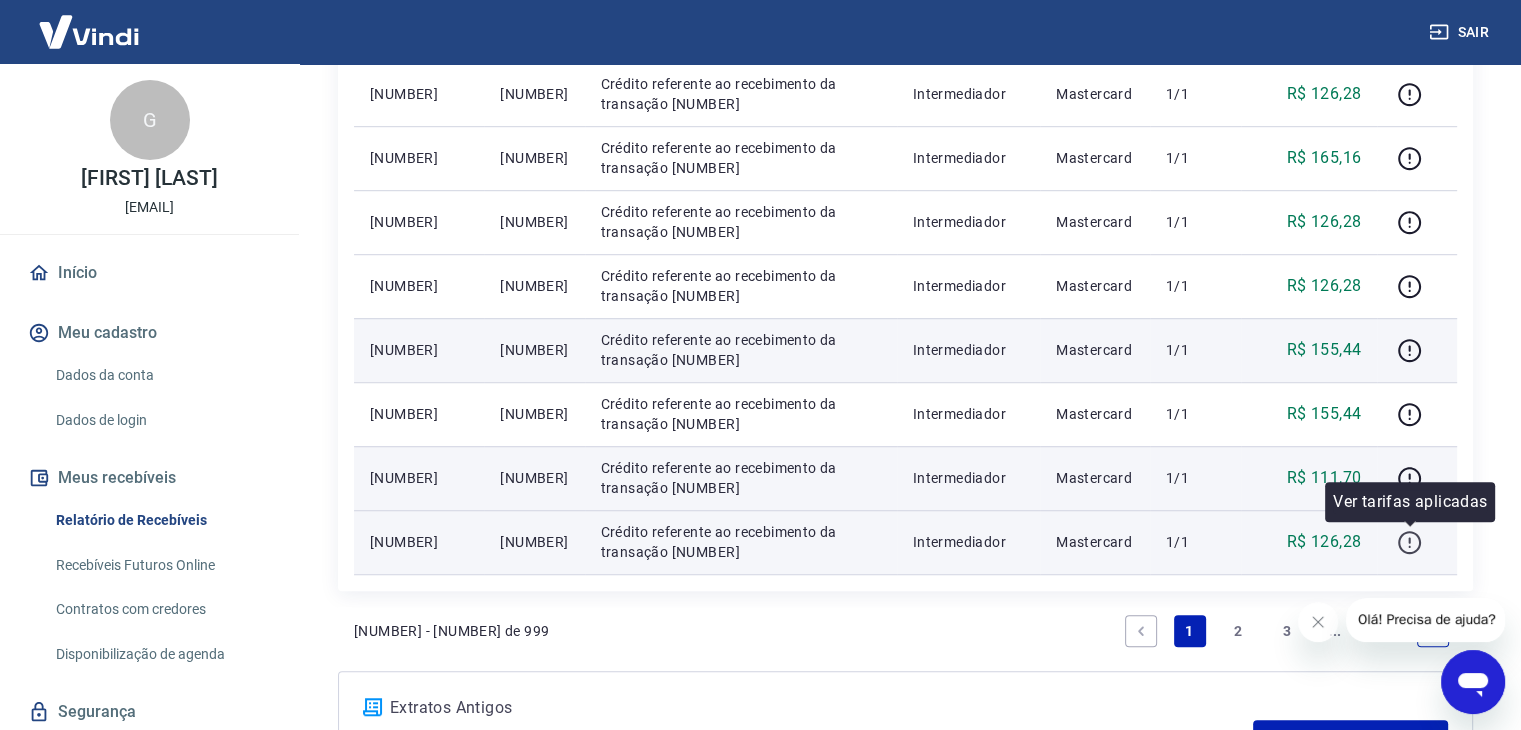 click 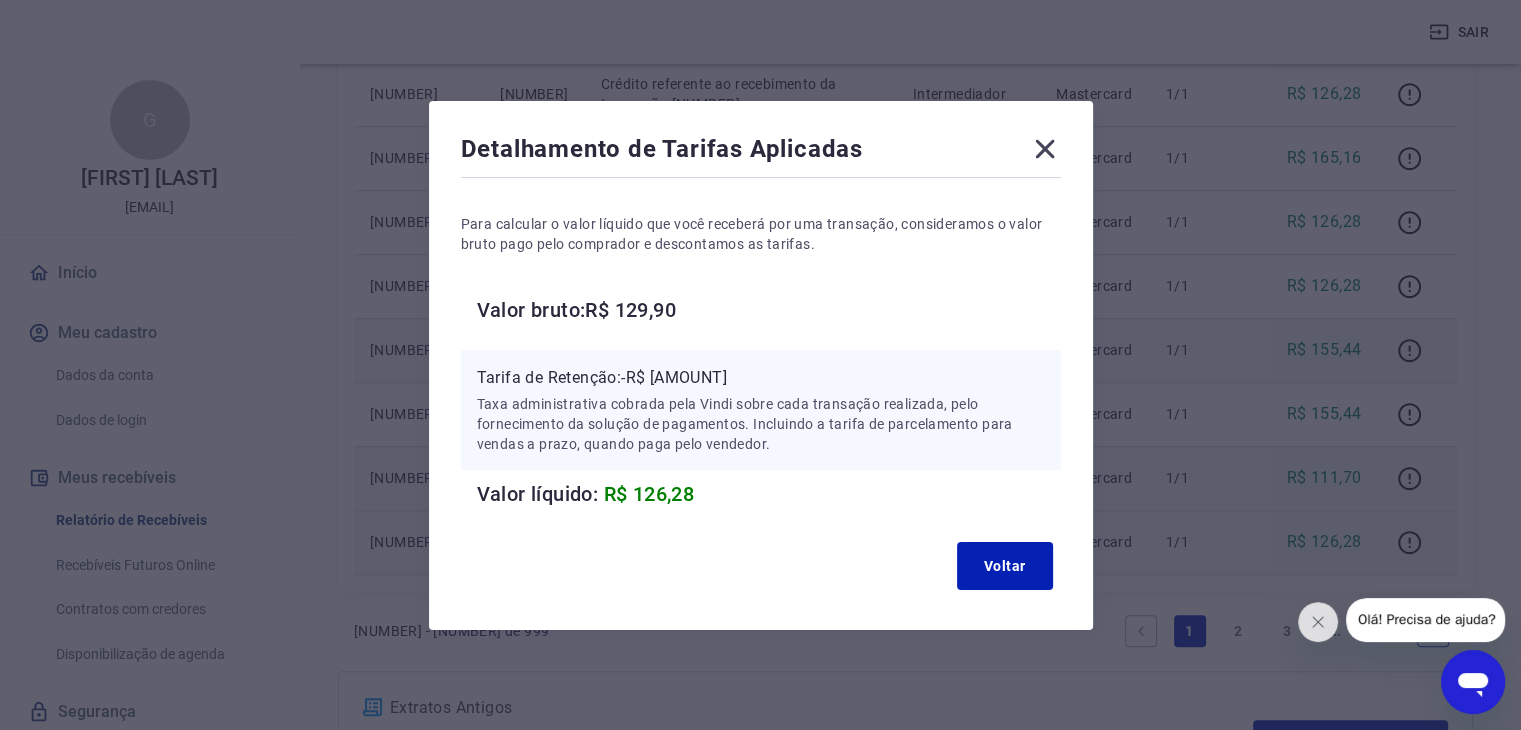 click 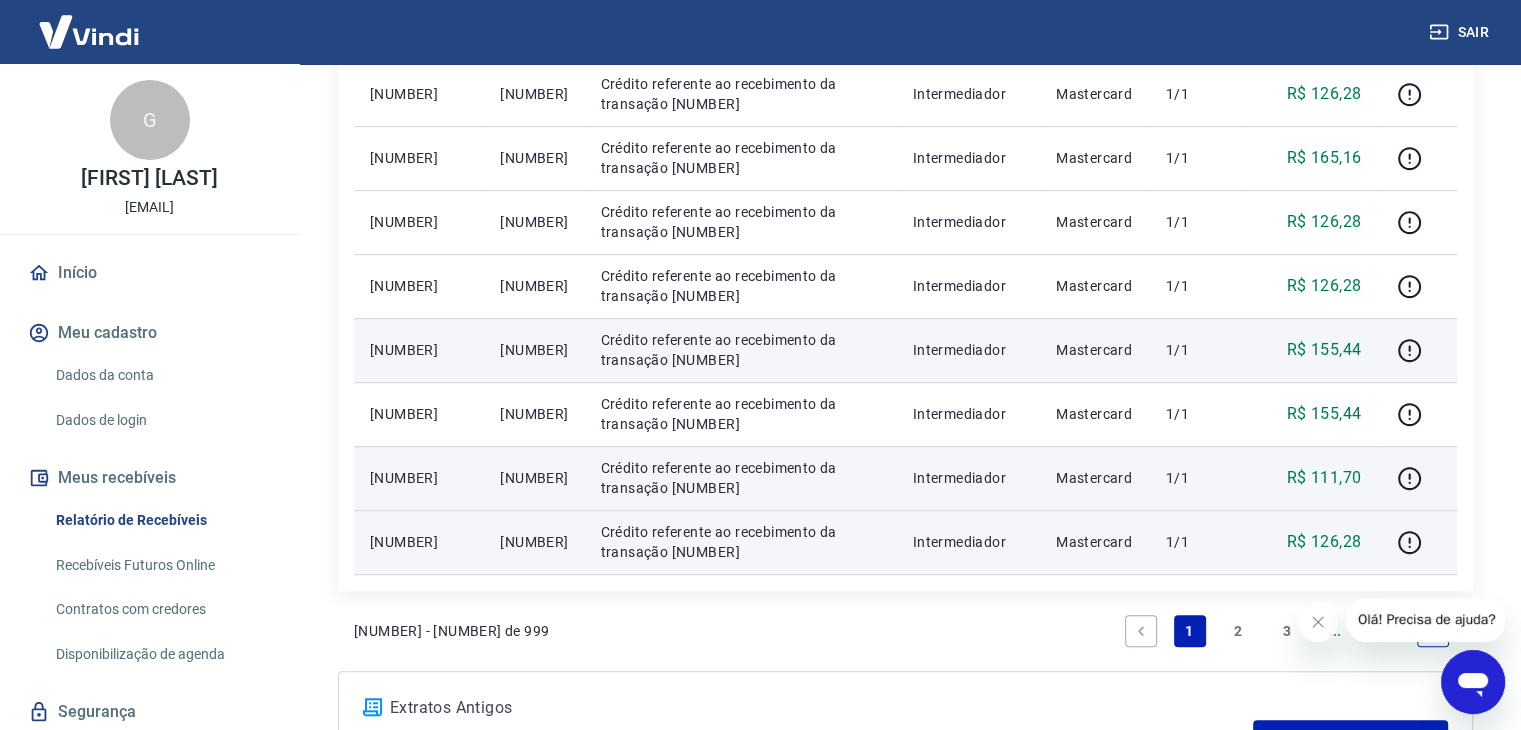 click on "2" at bounding box center (1238, 631) 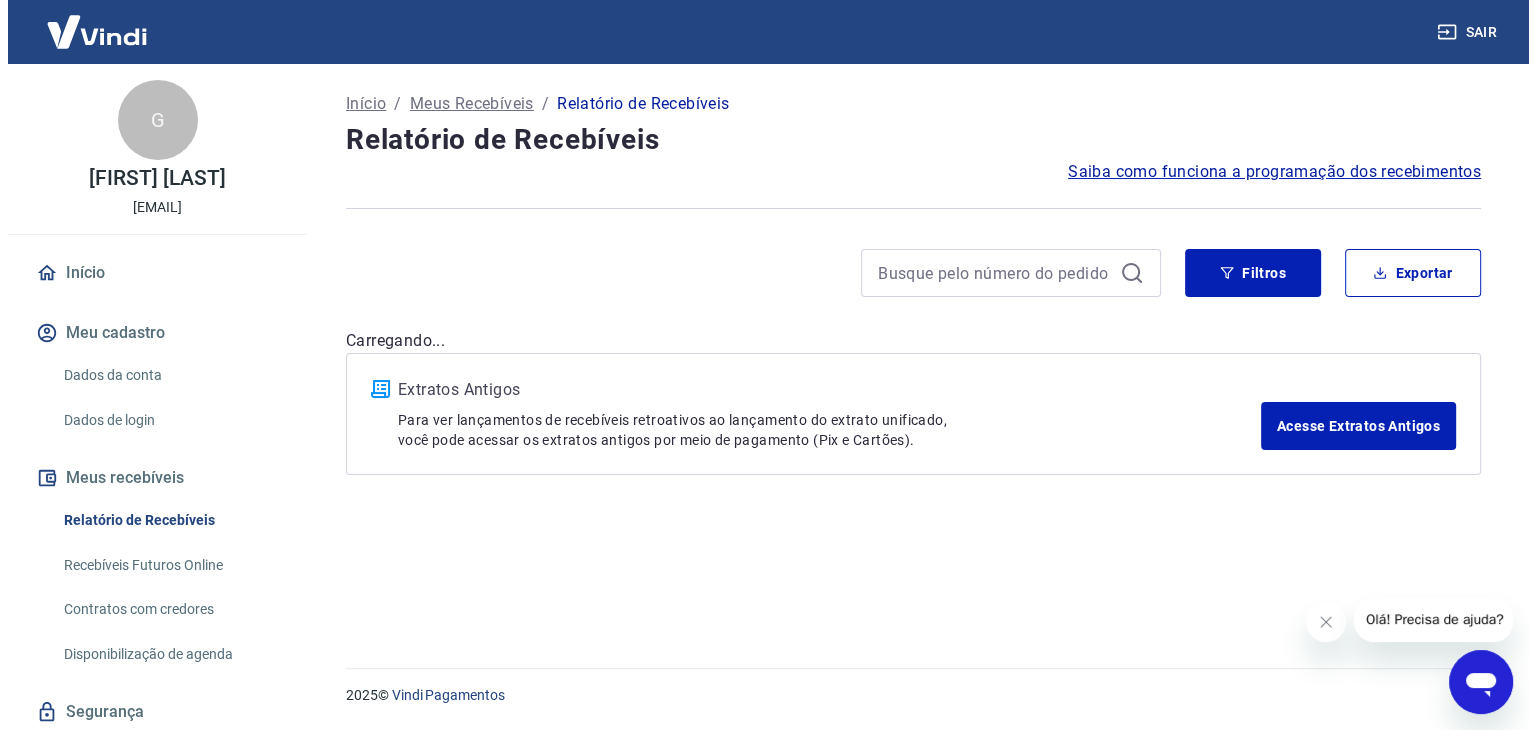 scroll, scrollTop: 0, scrollLeft: 0, axis: both 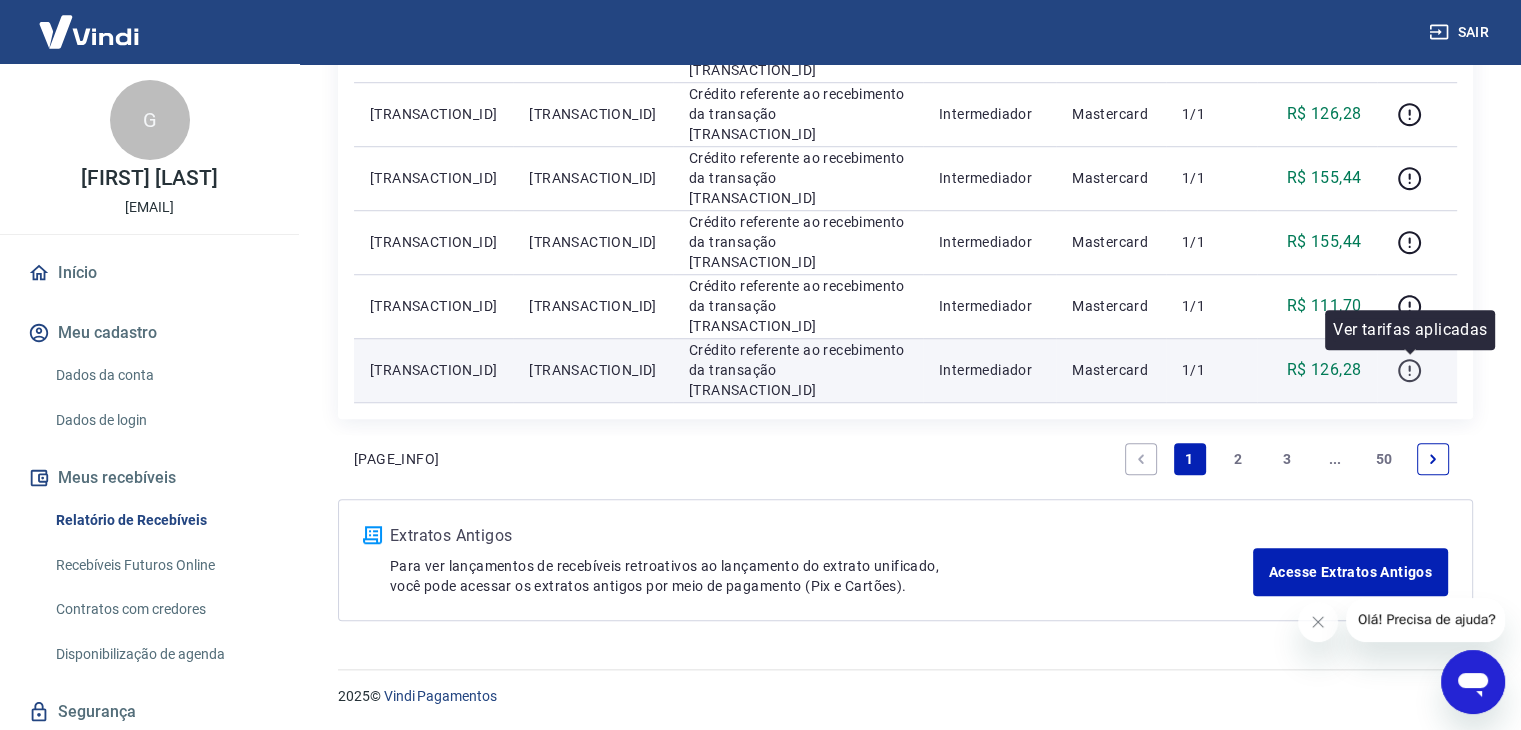 click 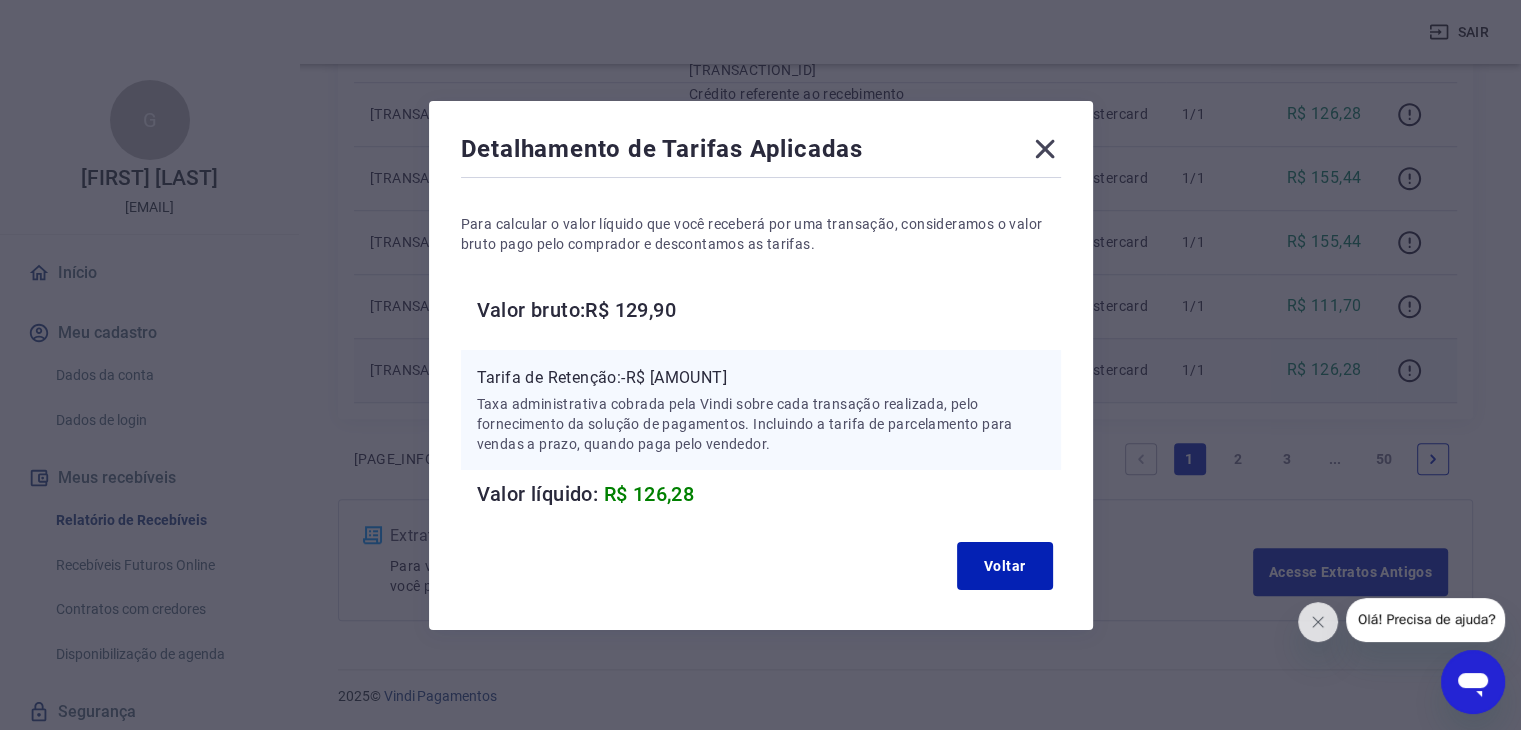 click 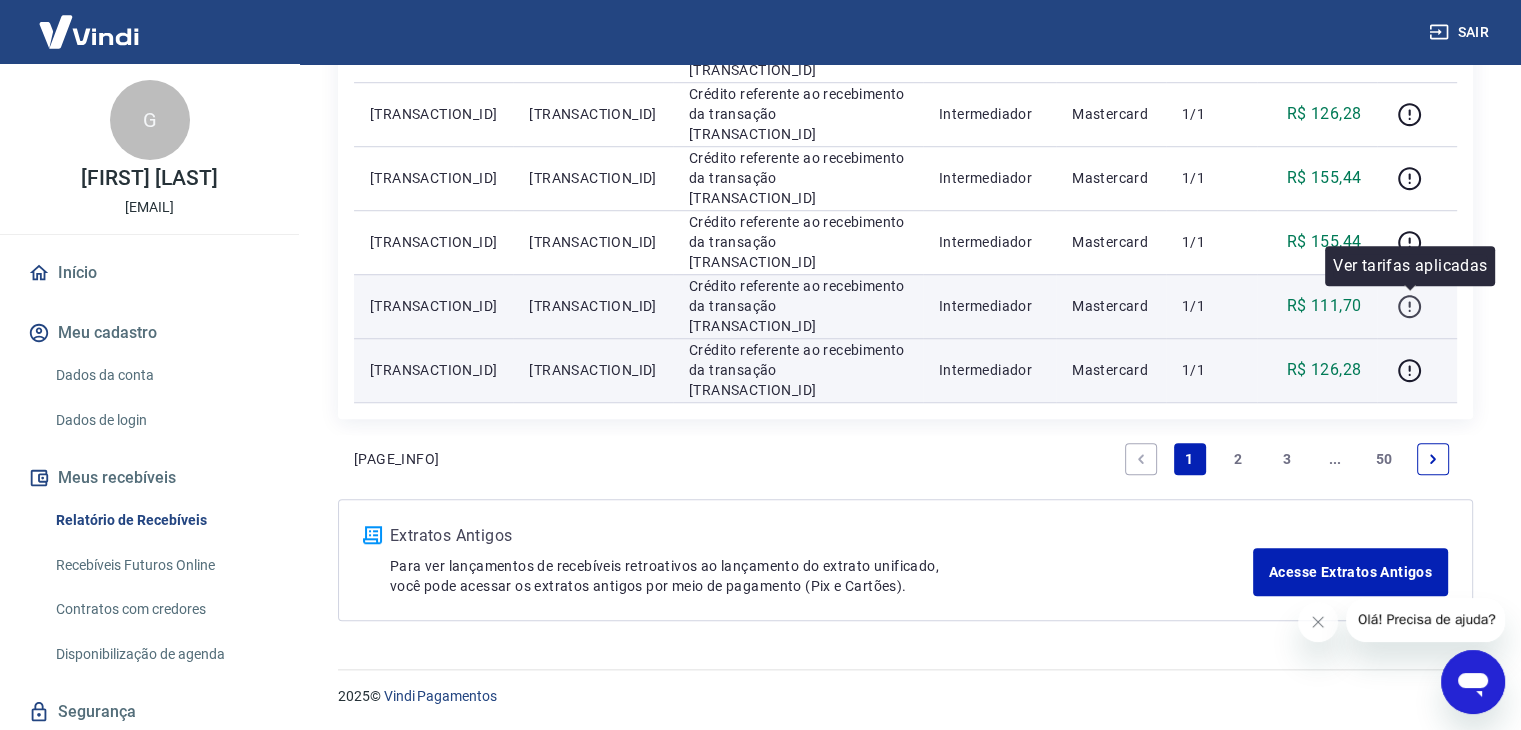 click 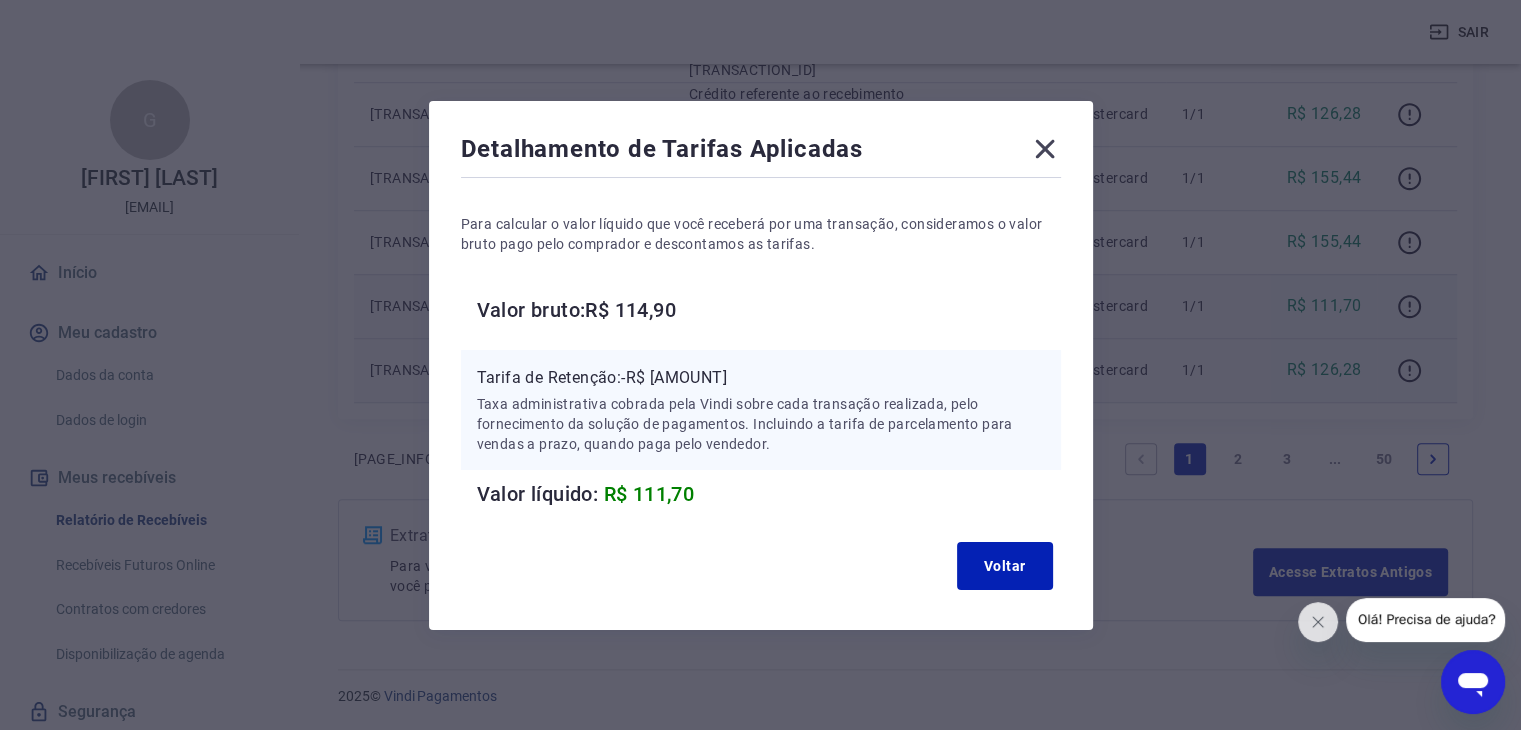 click 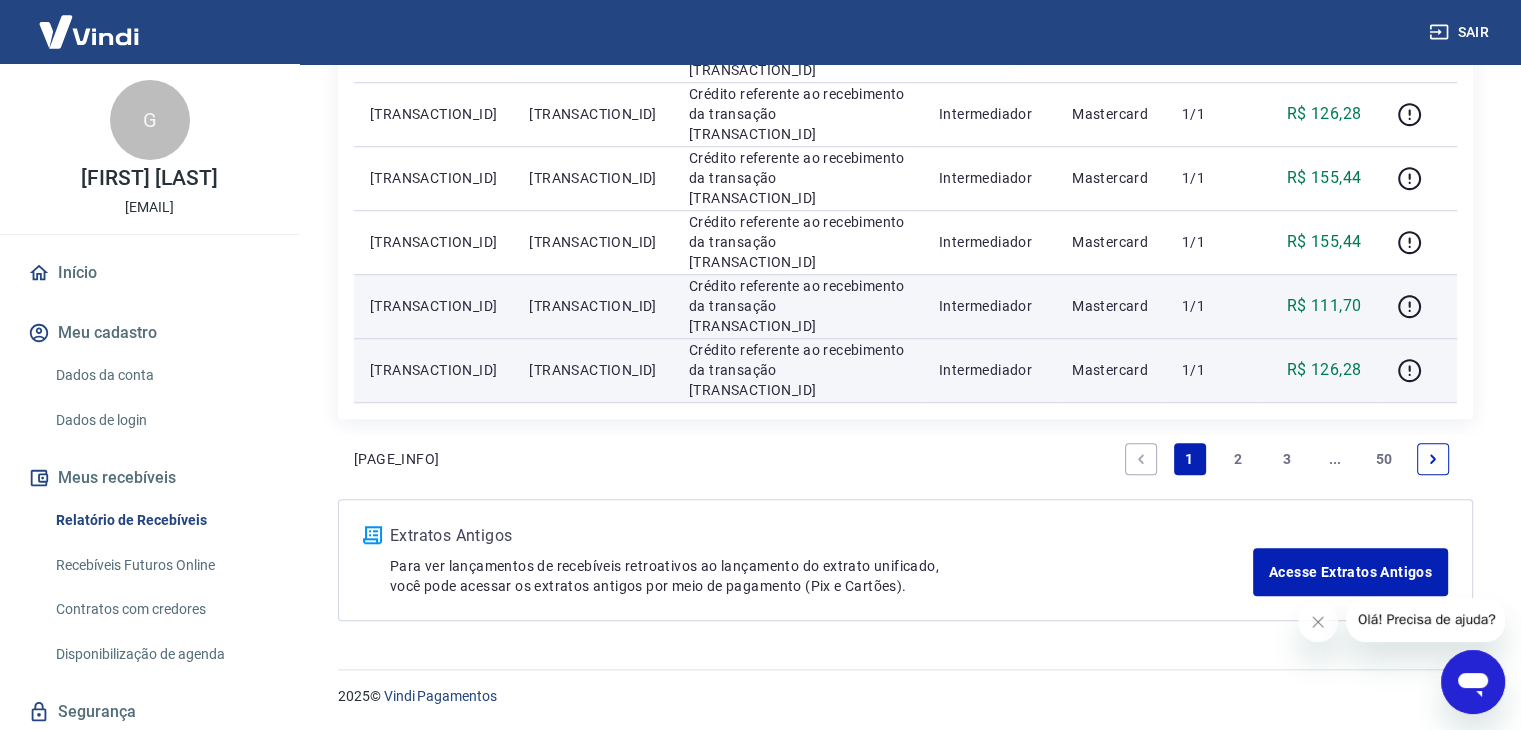 click on "2" at bounding box center [1238, 459] 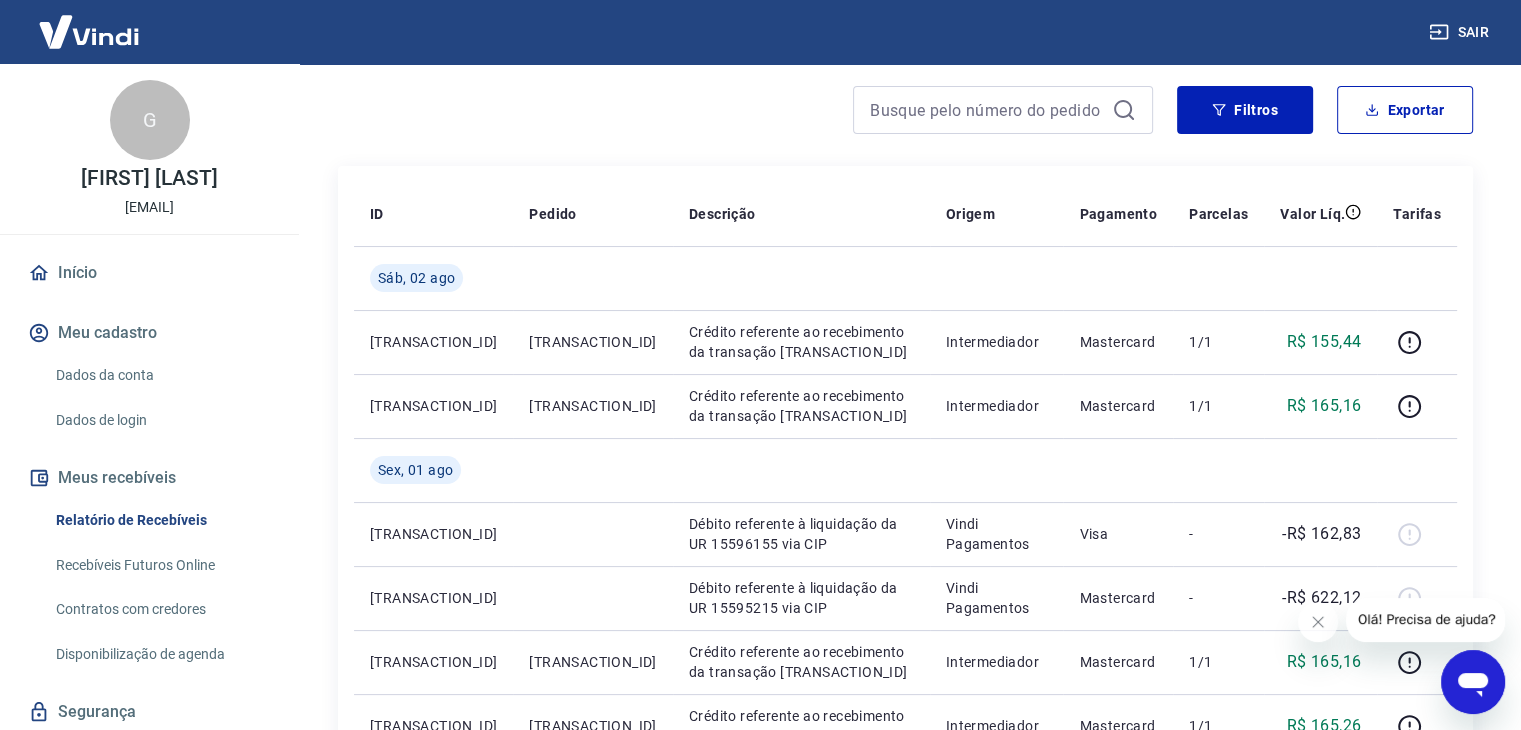 scroll, scrollTop: 164, scrollLeft: 0, axis: vertical 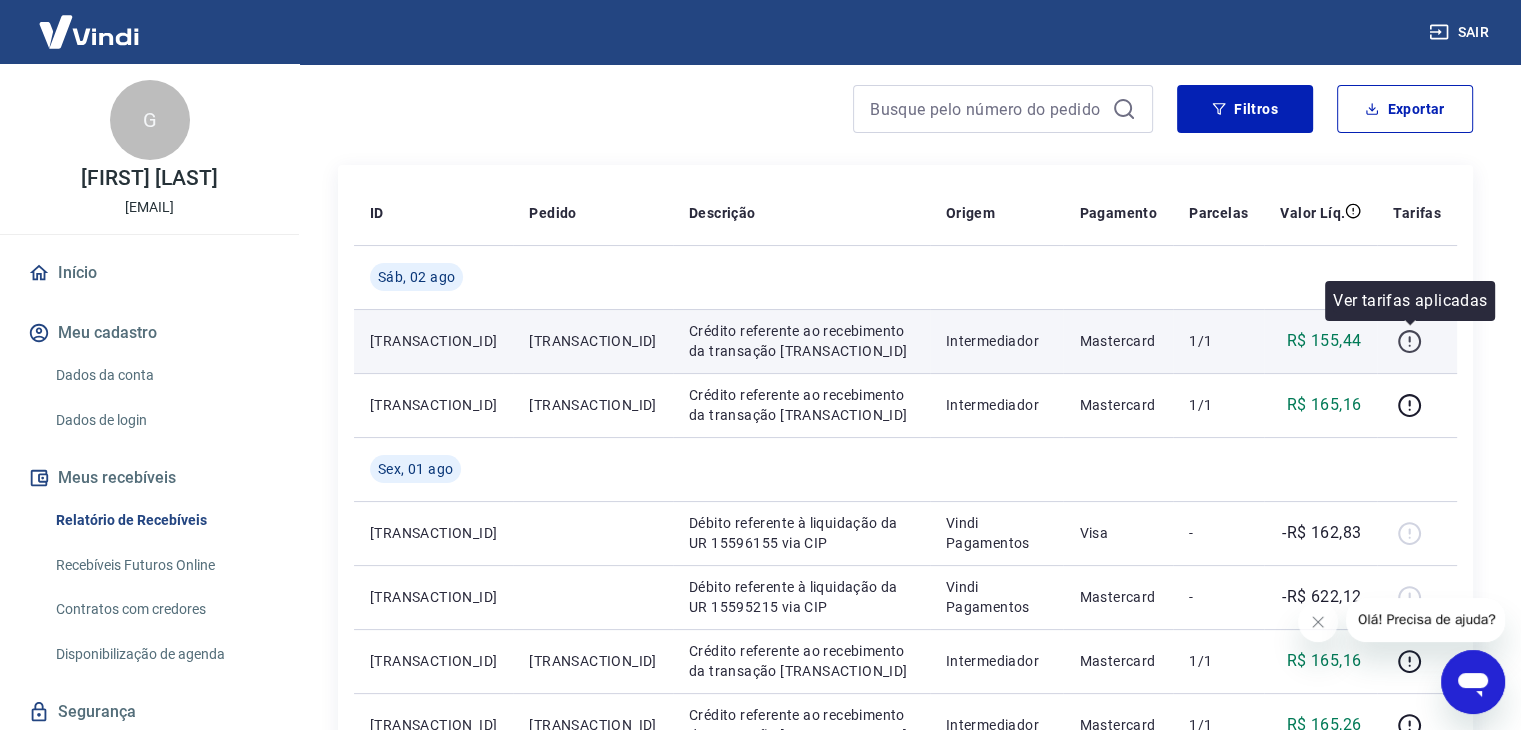 click 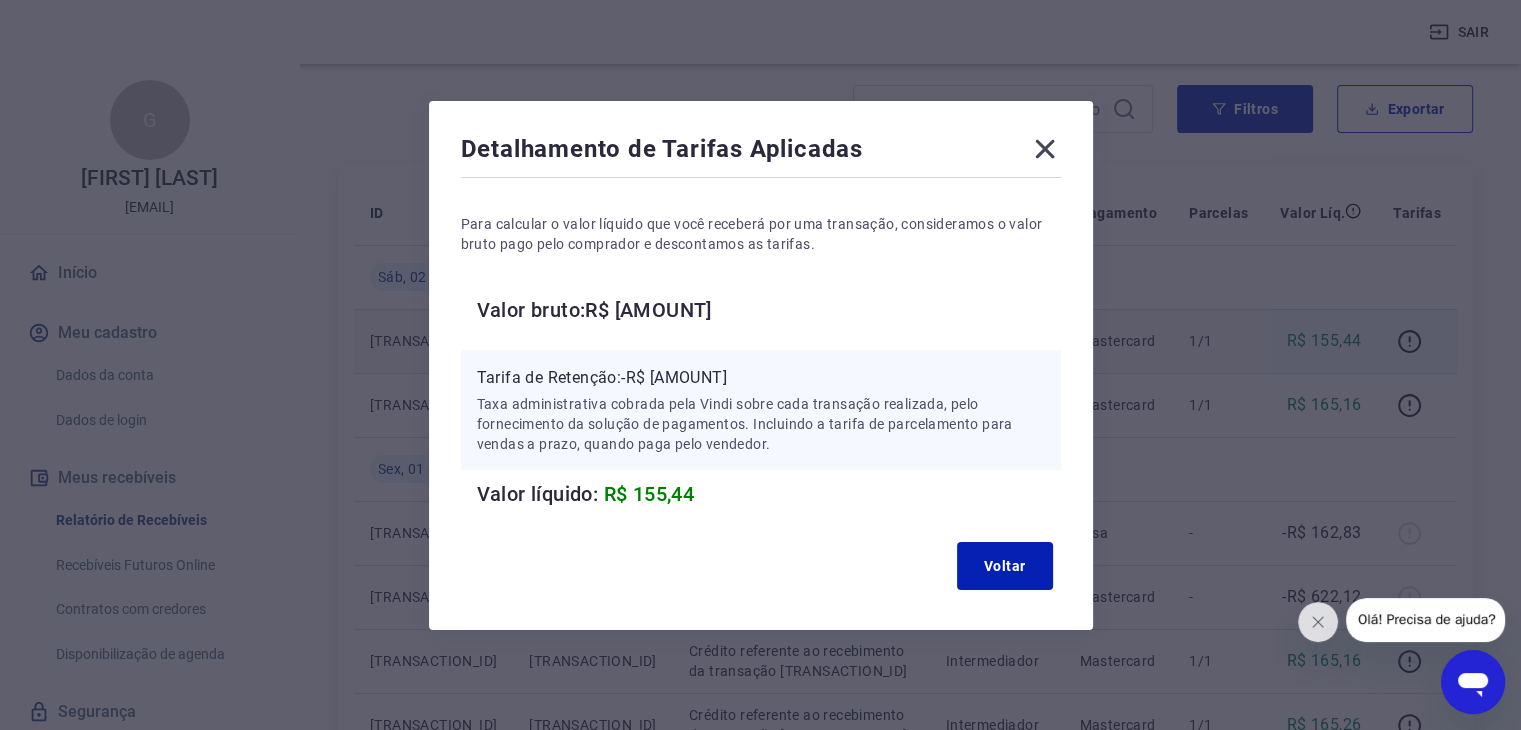 click 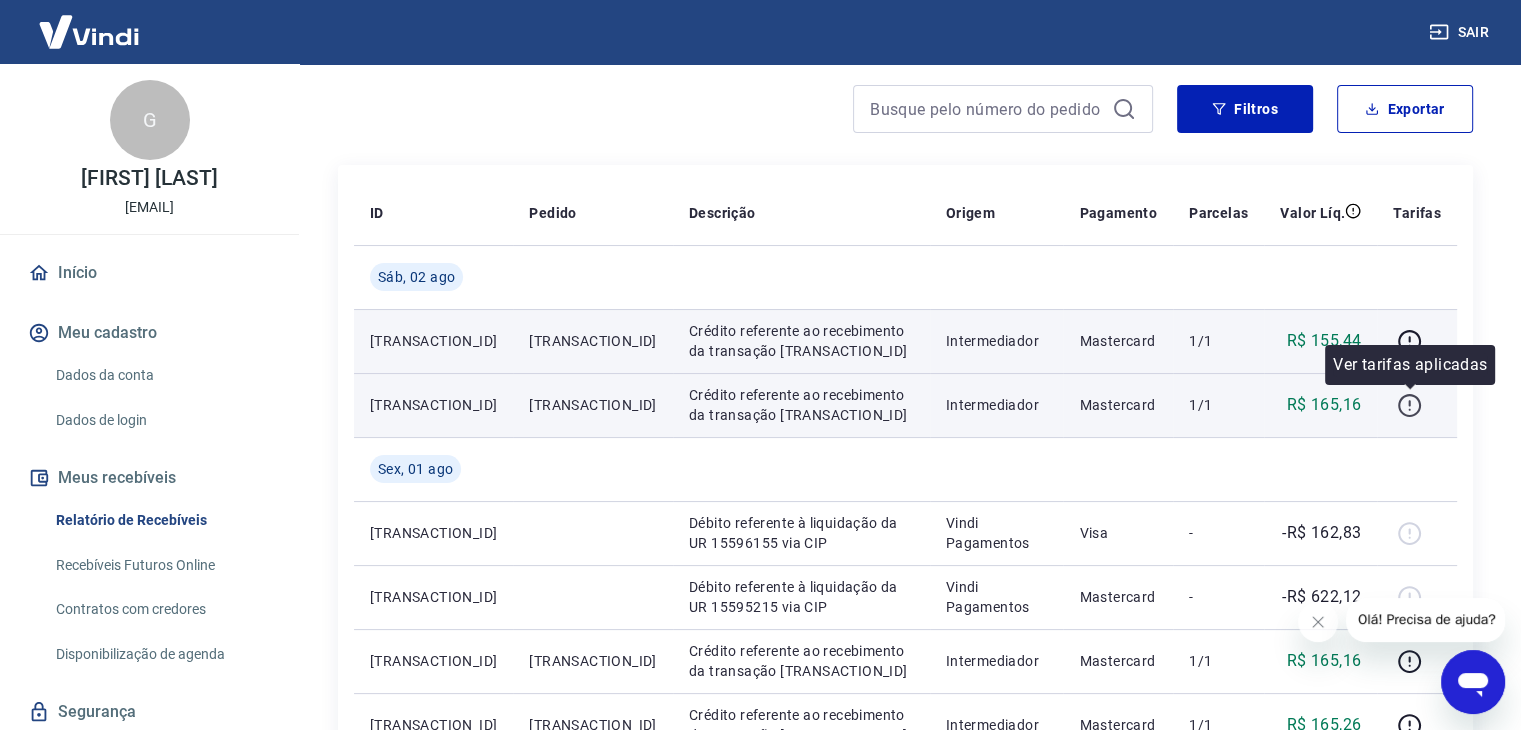 click 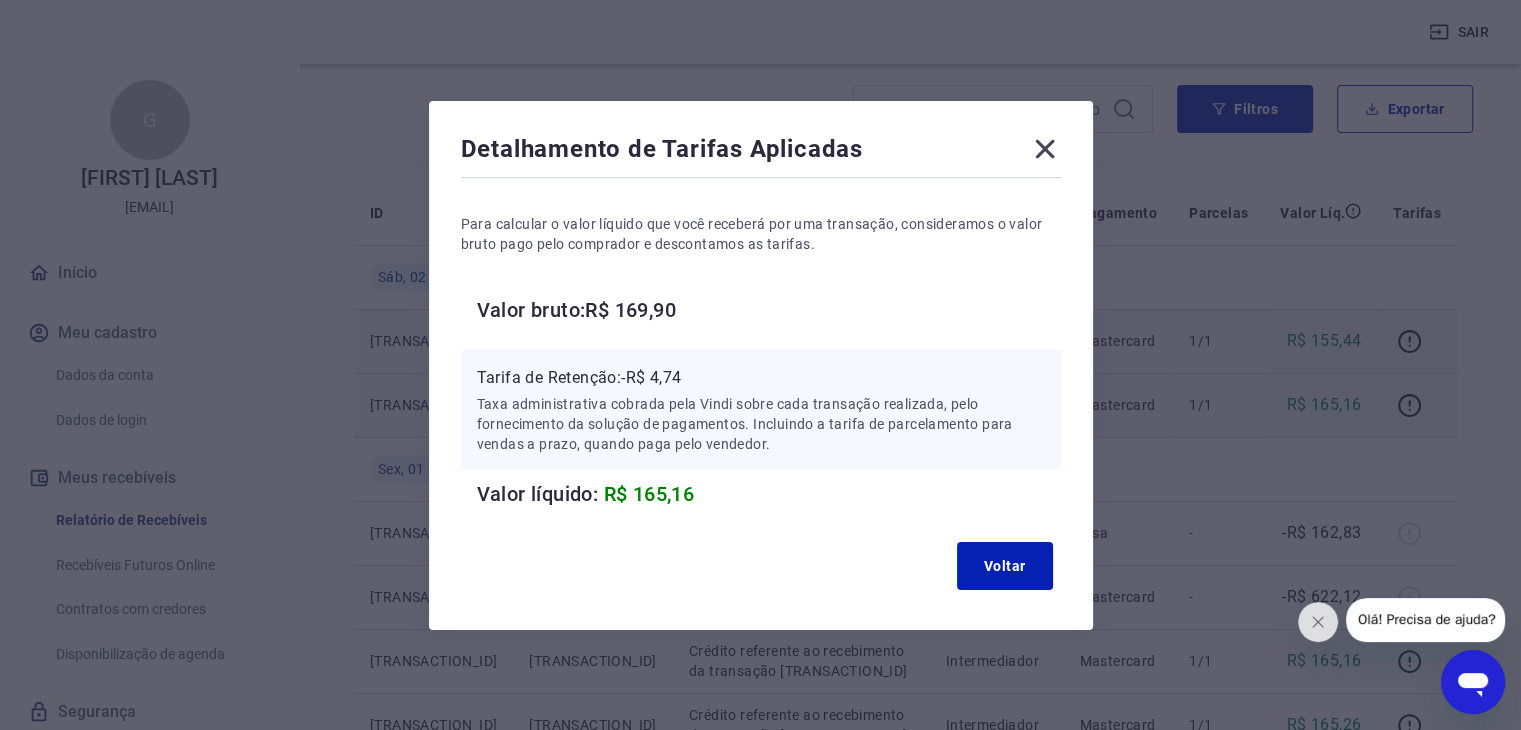 type 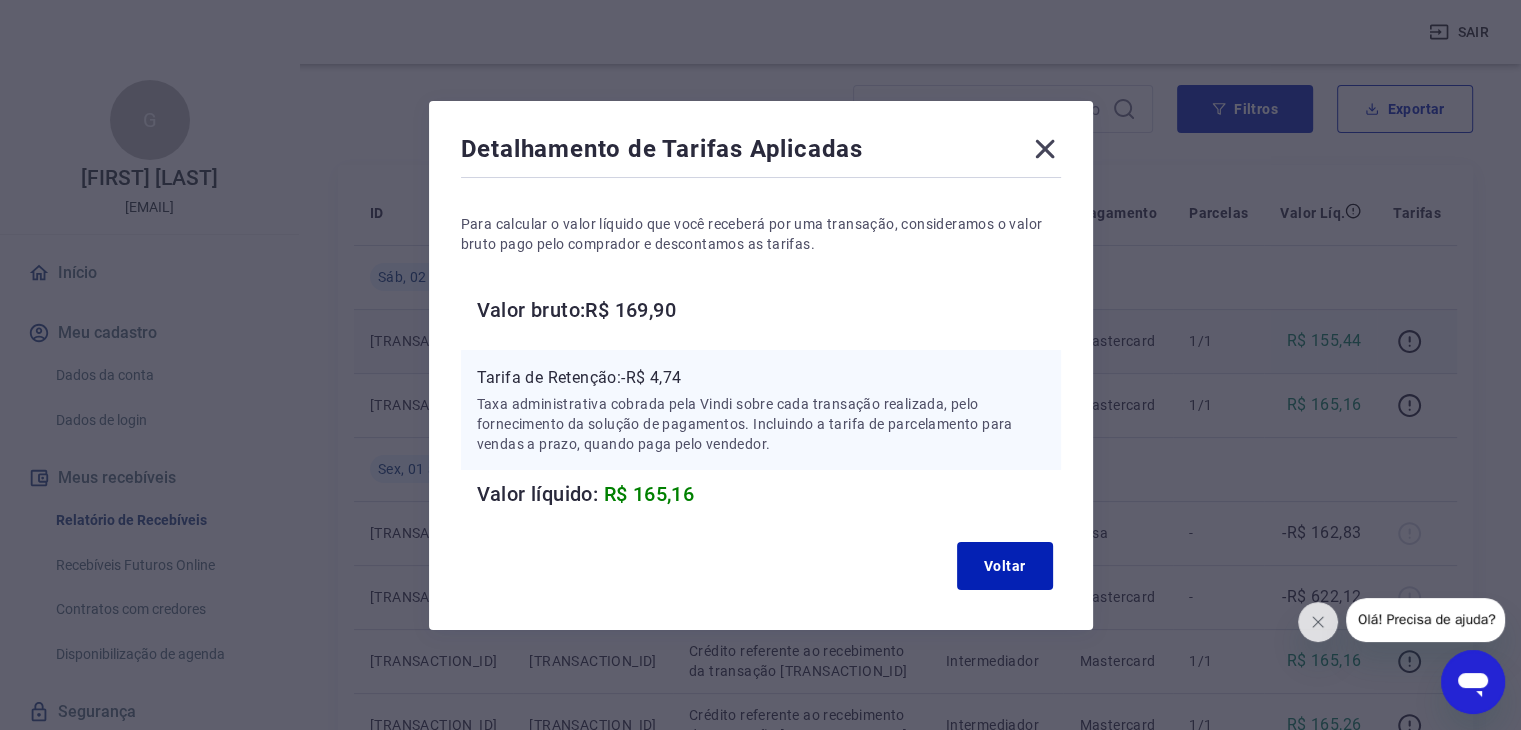 click 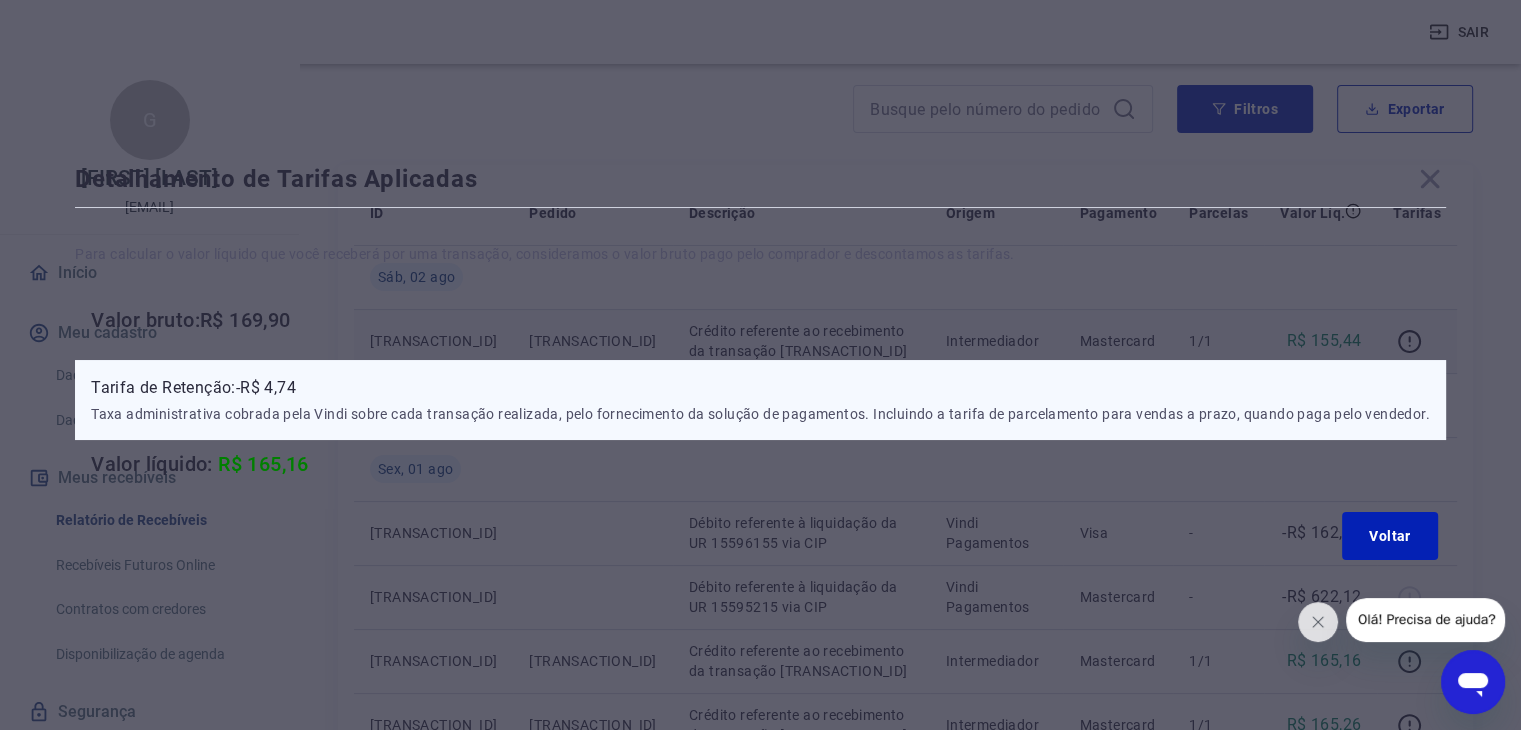 click on "Início / Meus Recebíveis Relatório de Recebíveis Relatório de Recebíveis Saiba como funciona a programação dos recebimentos Saiba como funciona a programação dos recebimentos Filtros Exportar ID Pedido Descrição Origem Pagamento Parcelas Valor Líq. Tarifas Sáb, 02 ago [TRANSACTION_ID] [TRANSACTION_ID] Crédito referente ao recebimento da transação [TRANSACTION_ID] Intermediador Mastercard 1/1 R$ [AMOUNT] [TRANSACTION_ID] [TRANSACTION_ID] Crédito referente ao recebimento da transação [TRANSACTION_ID] Intermediador Mastercard 1/1 R$ [AMOUNT] Detalhamento de Tarifas Aplicadas Para calcular o valor líquido que você receberá por uma transação, consideramos o valor bruto pago pelo comprador e descontamos as tarifas. Valor bruto:  R$ [AMOUNT] Tarifa de Retenção:  -R$ [AMOUNT] Taxa de Retenção:  -R$ [AMOUNT] Taxa administrativa cobrada pela Vindi sobre cada transação realizada, pelo fornecimento da solução de pagamentos. Incluindo a tarifa de parcelamento para vendas a prazo, quando paga pelo vendedor. Valor líquido:   R$ [AMOUNT] Voltar Sex, 01 ago [TRANSACTION_ID] Visa" at bounding box center (905, 962) 